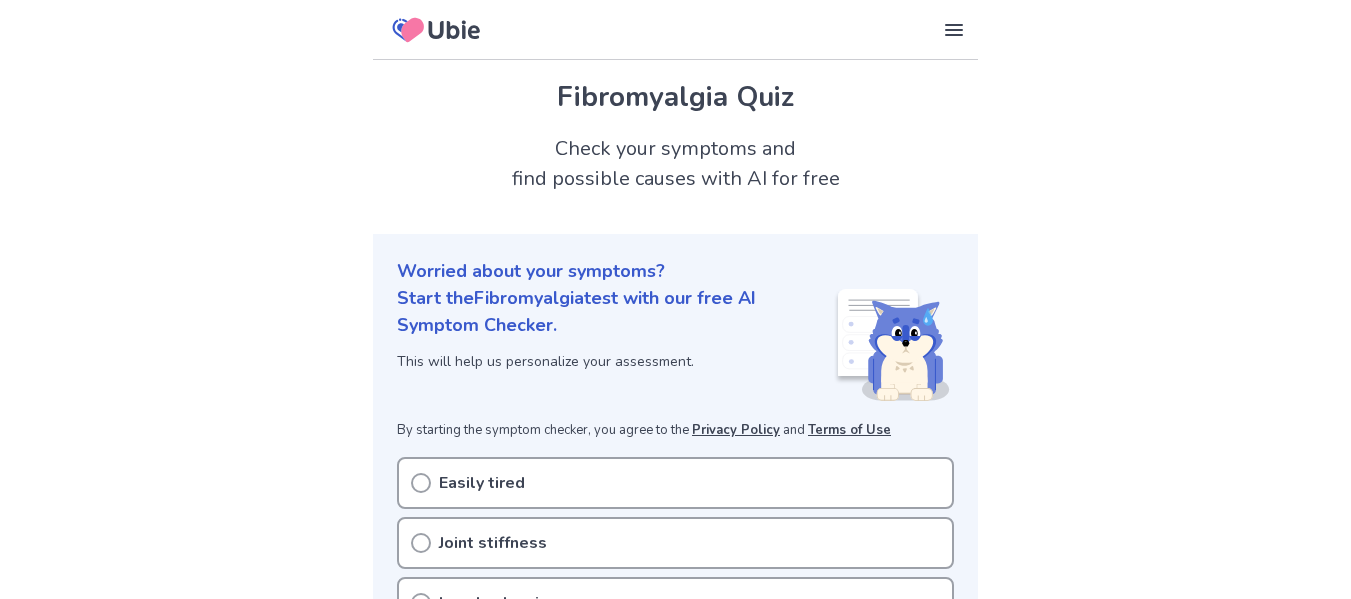 scroll, scrollTop: 0, scrollLeft: 0, axis: both 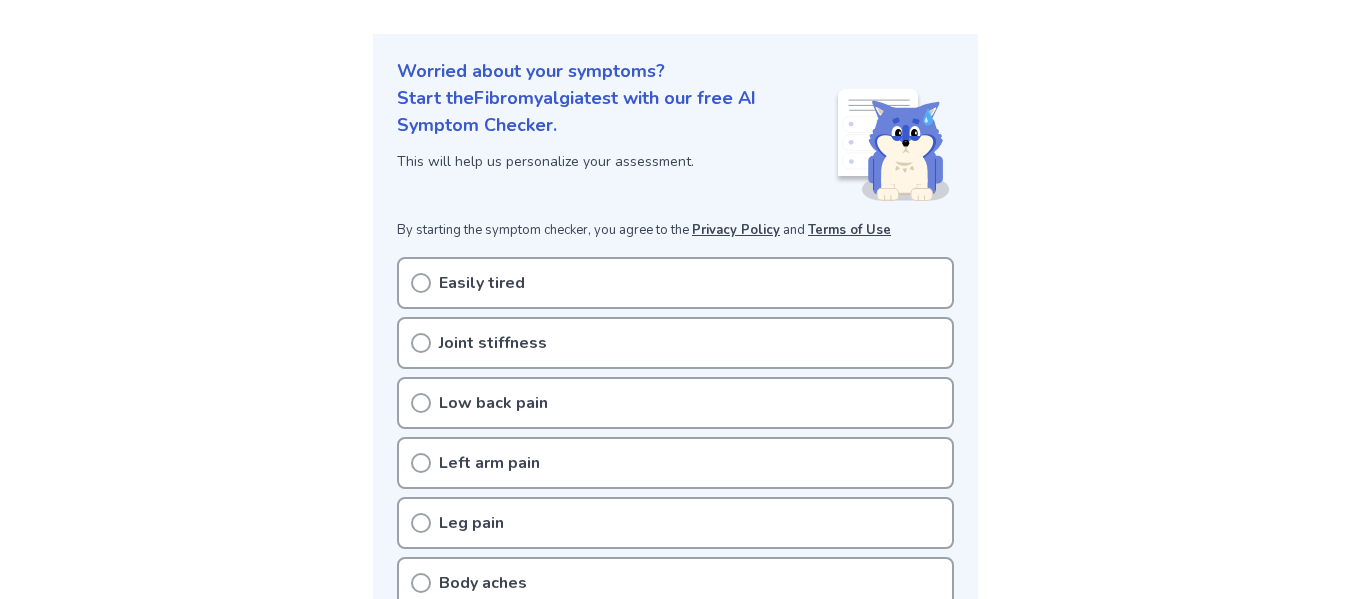click 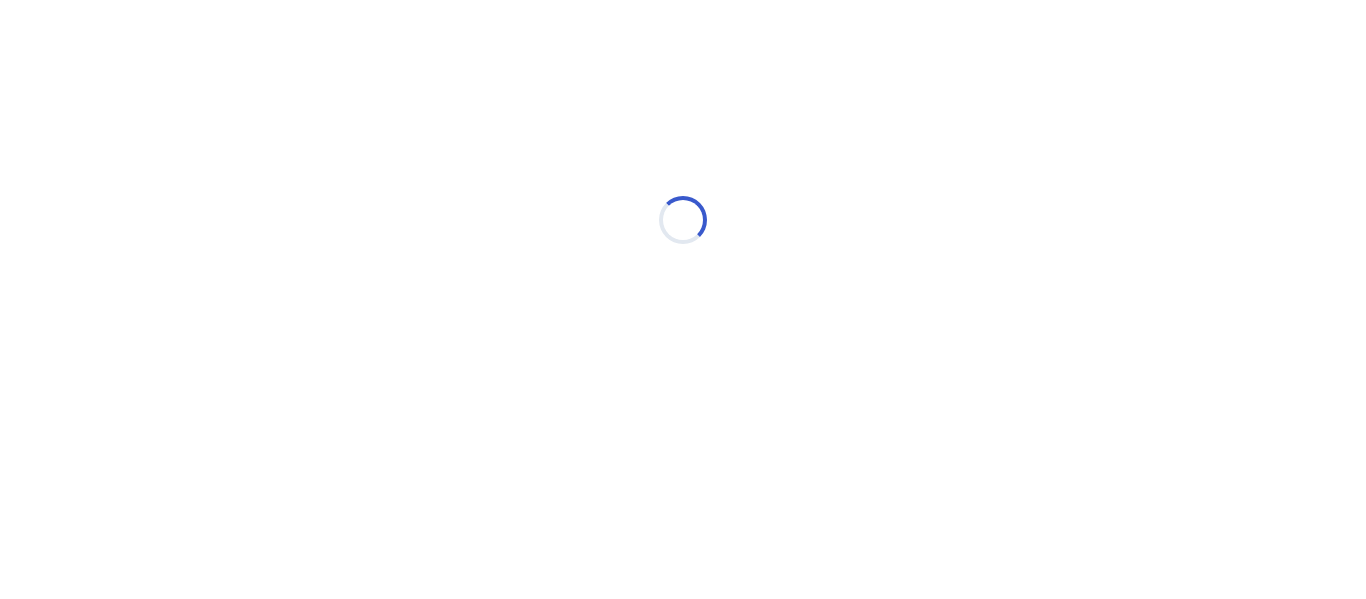 scroll, scrollTop: 0, scrollLeft: 0, axis: both 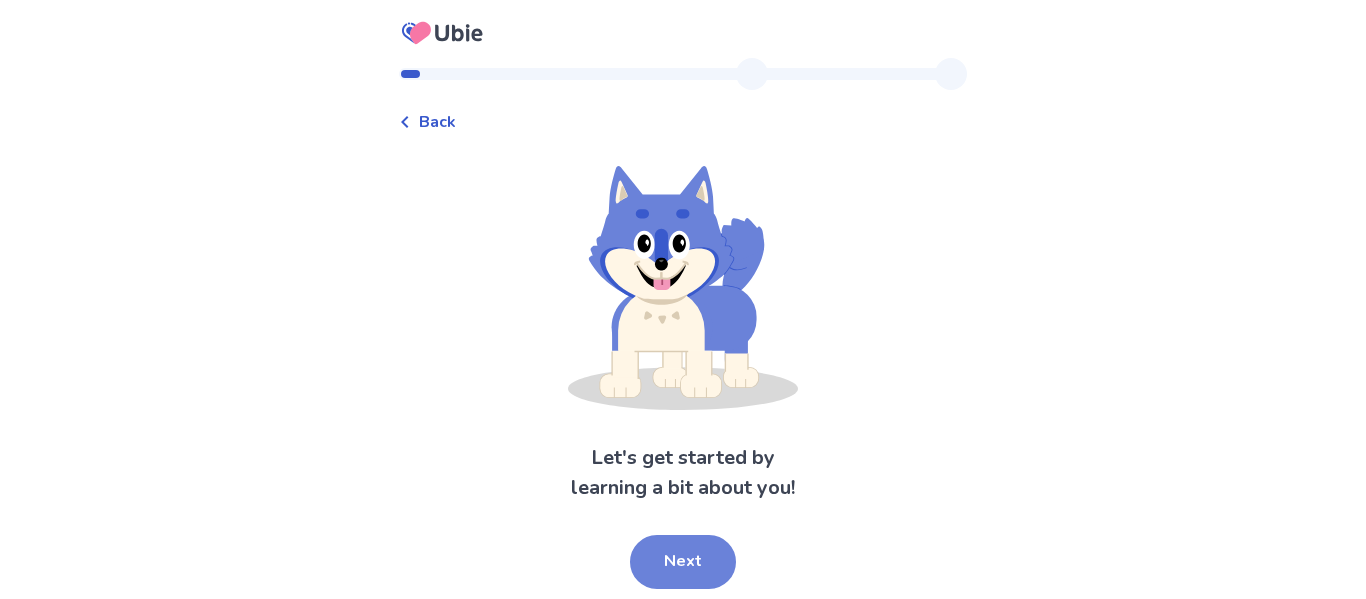 click on "Next" at bounding box center [683, 562] 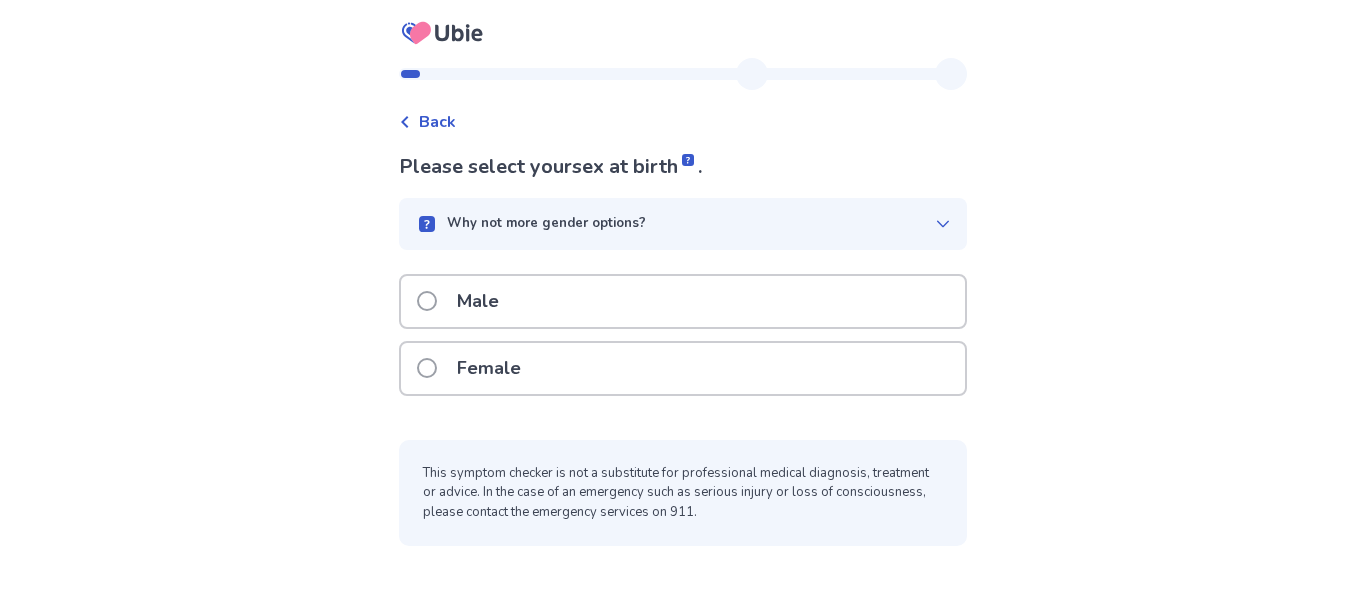click at bounding box center (427, 368) 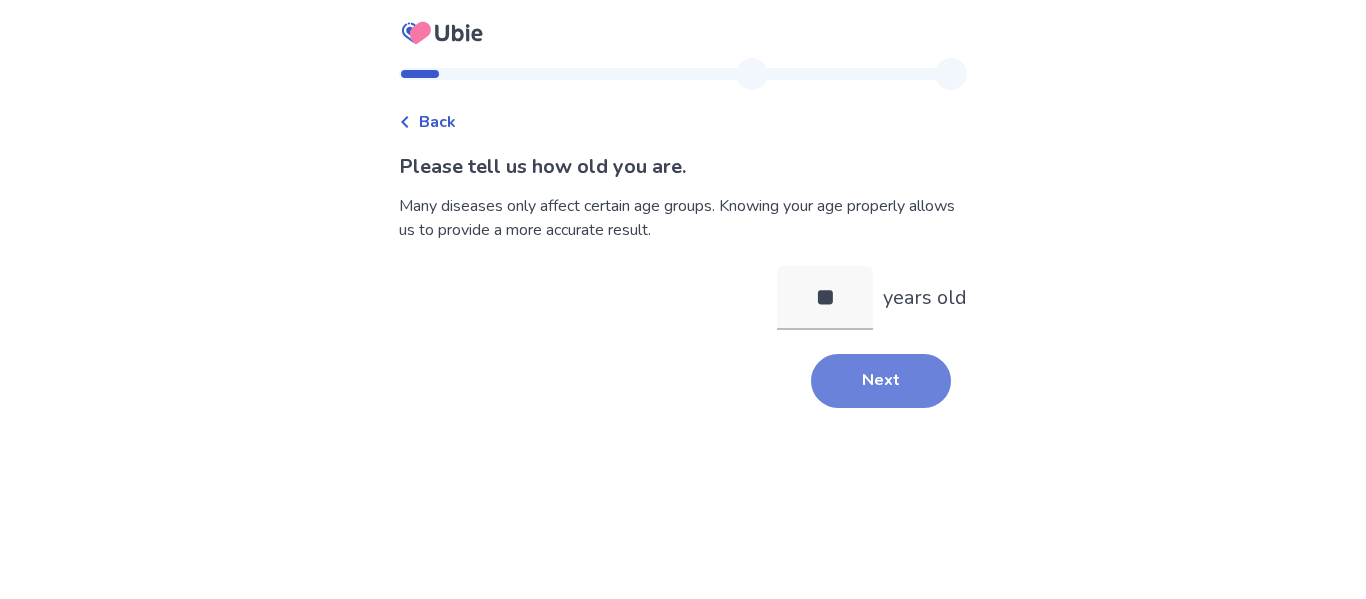 type on "**" 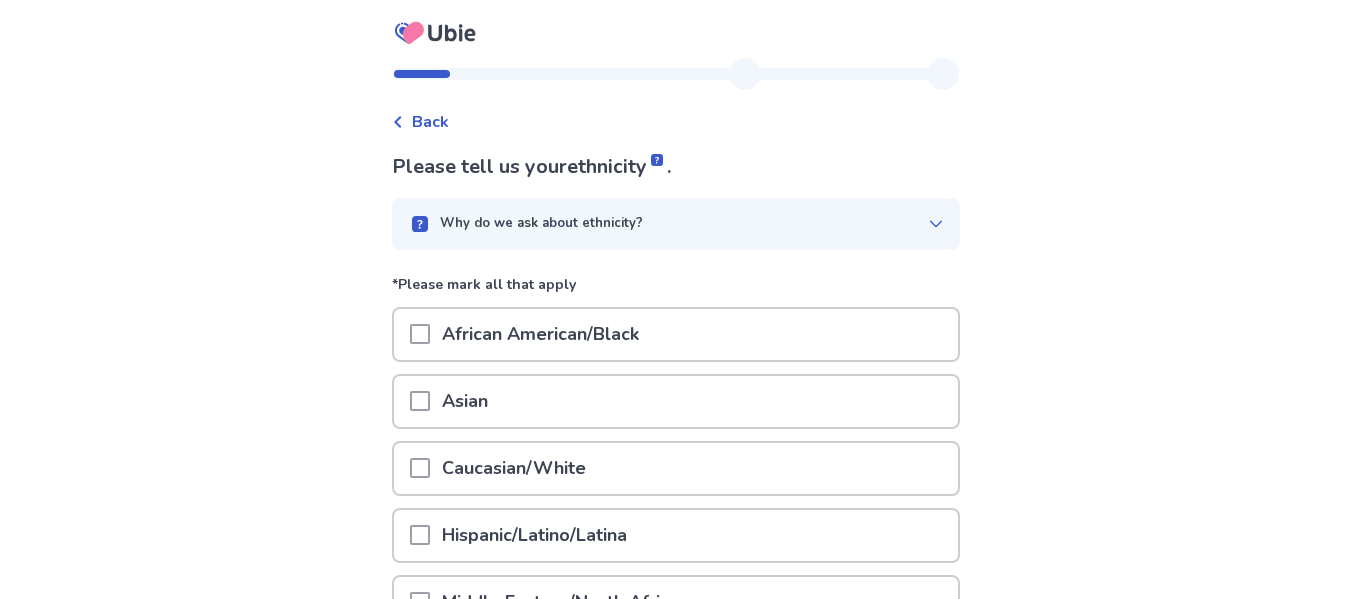 click at bounding box center (420, 468) 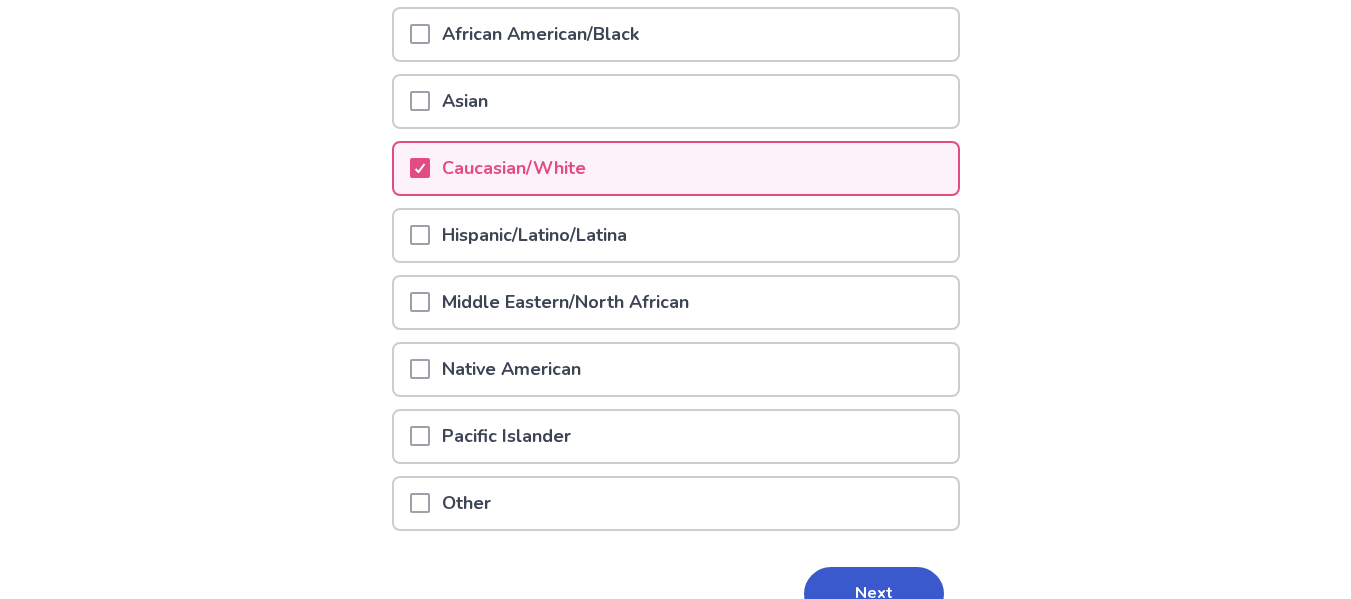 scroll, scrollTop: 410, scrollLeft: 0, axis: vertical 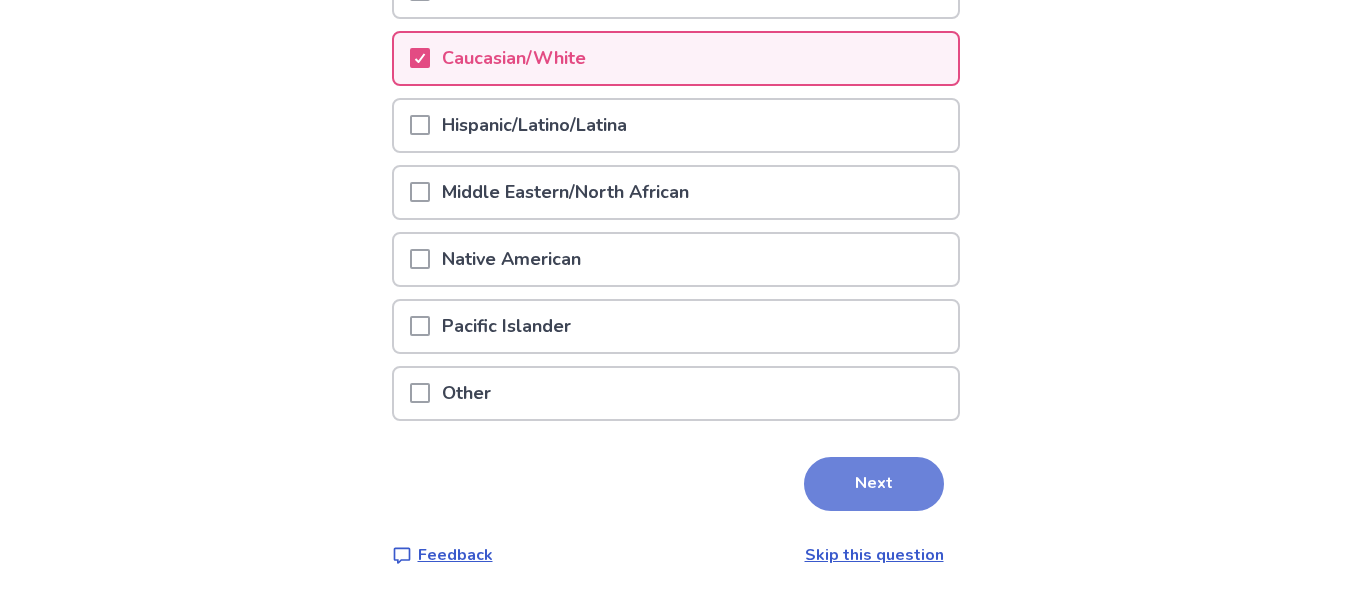 click on "Next" at bounding box center [874, 484] 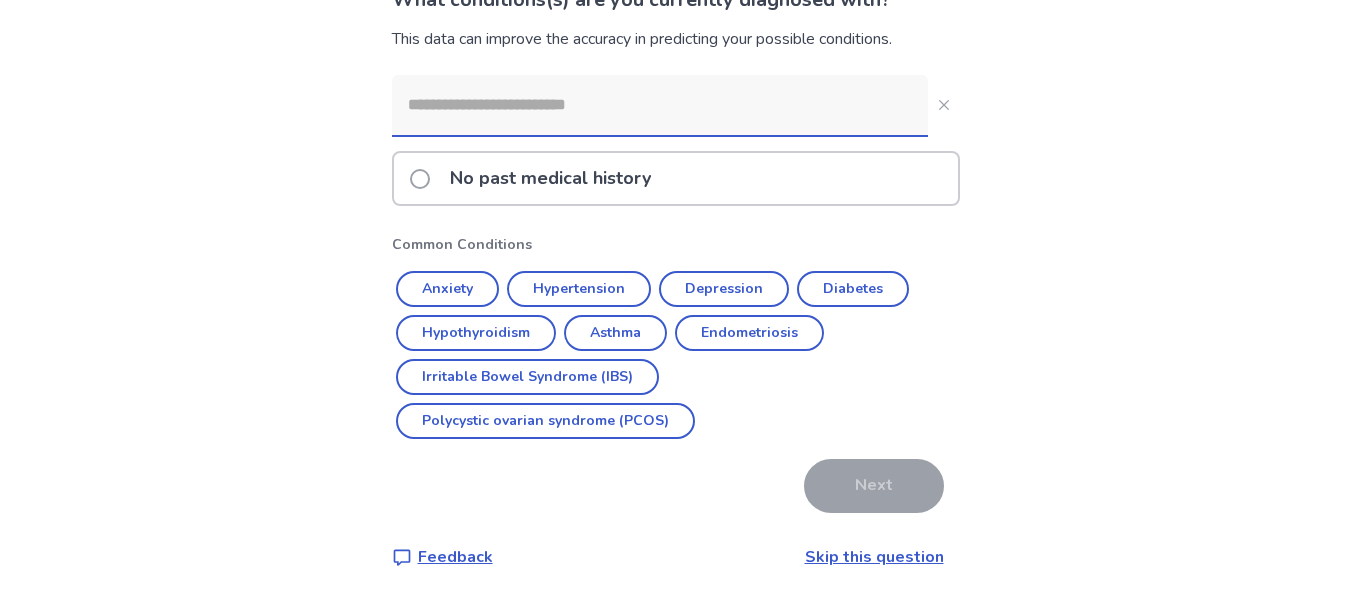 scroll, scrollTop: 169, scrollLeft: 0, axis: vertical 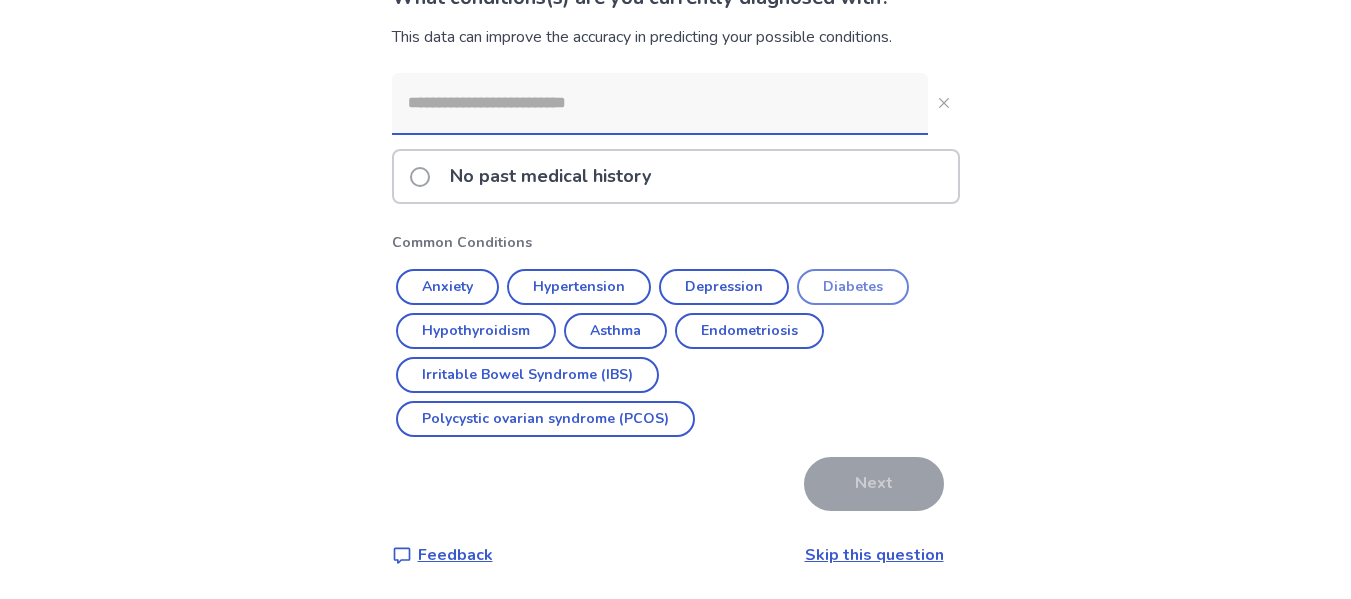 click on "Diabetes" at bounding box center [853, 287] 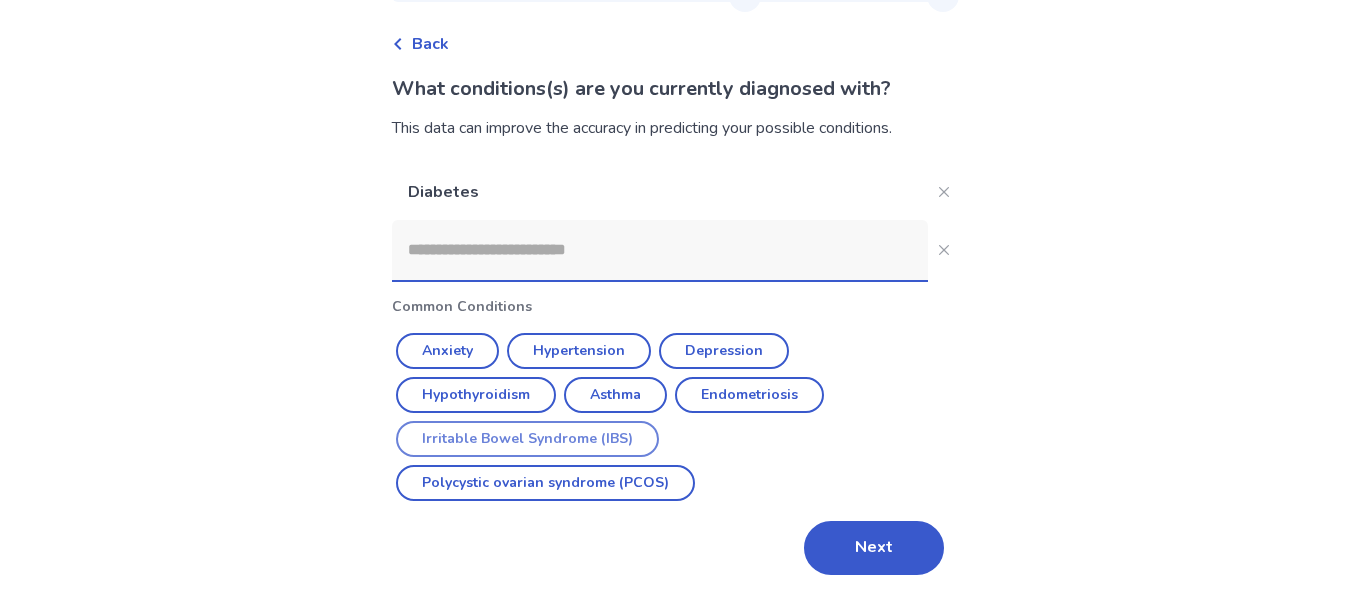 click on "Irritable Bowel Syndrome (IBS)" at bounding box center (527, 439) 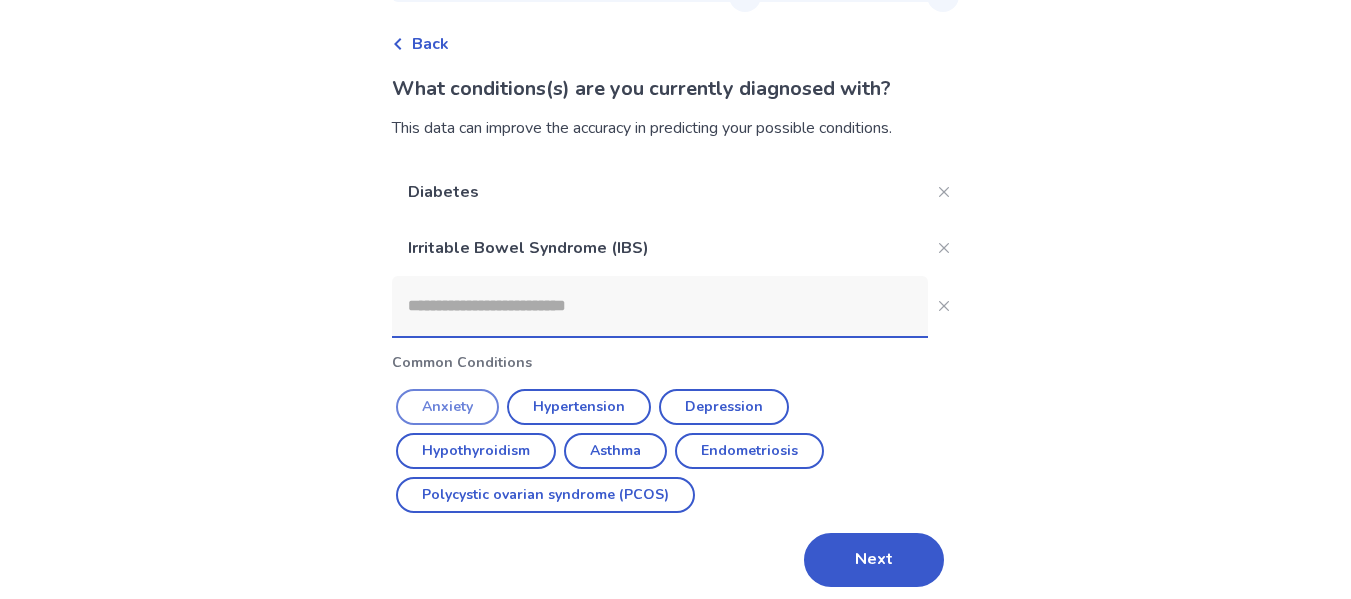 click on "Anxiety" at bounding box center (447, 407) 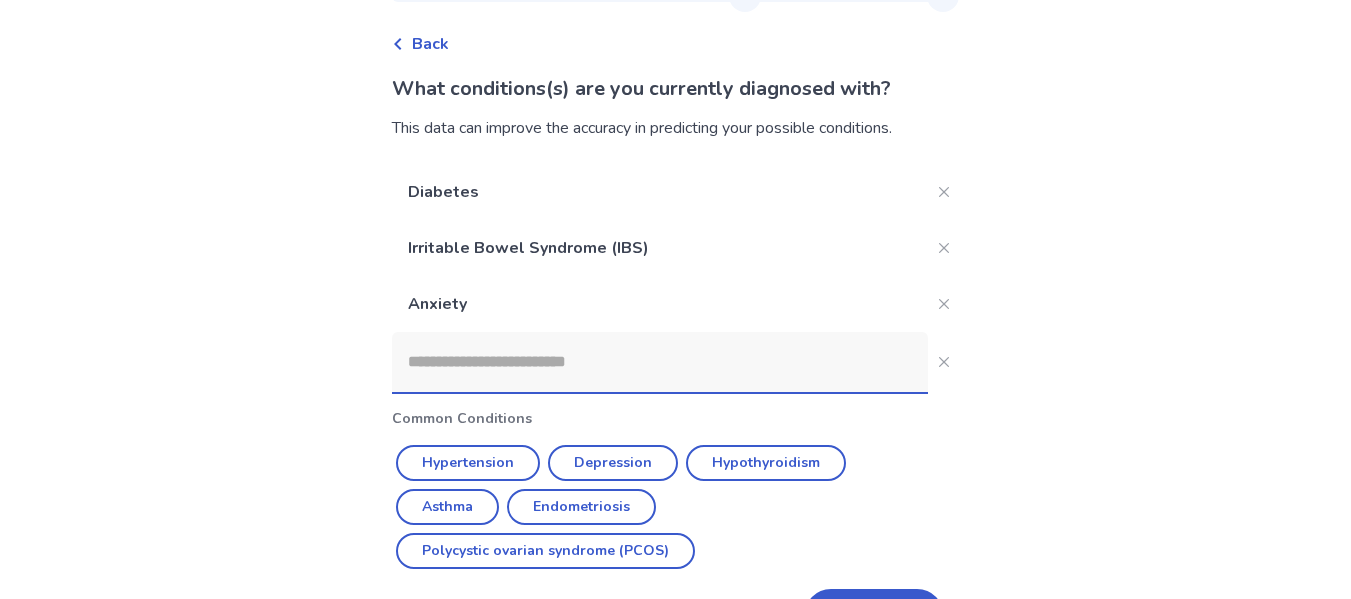 scroll, scrollTop: 146, scrollLeft: 0, axis: vertical 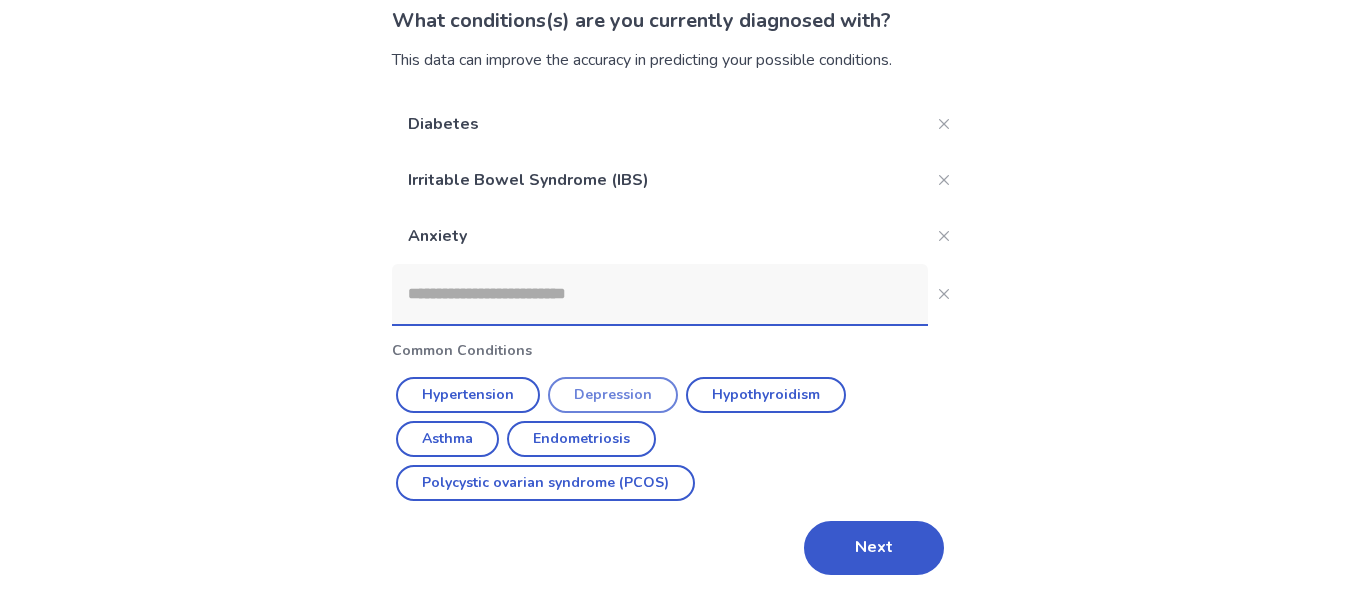 click on "Depression" at bounding box center (613, 395) 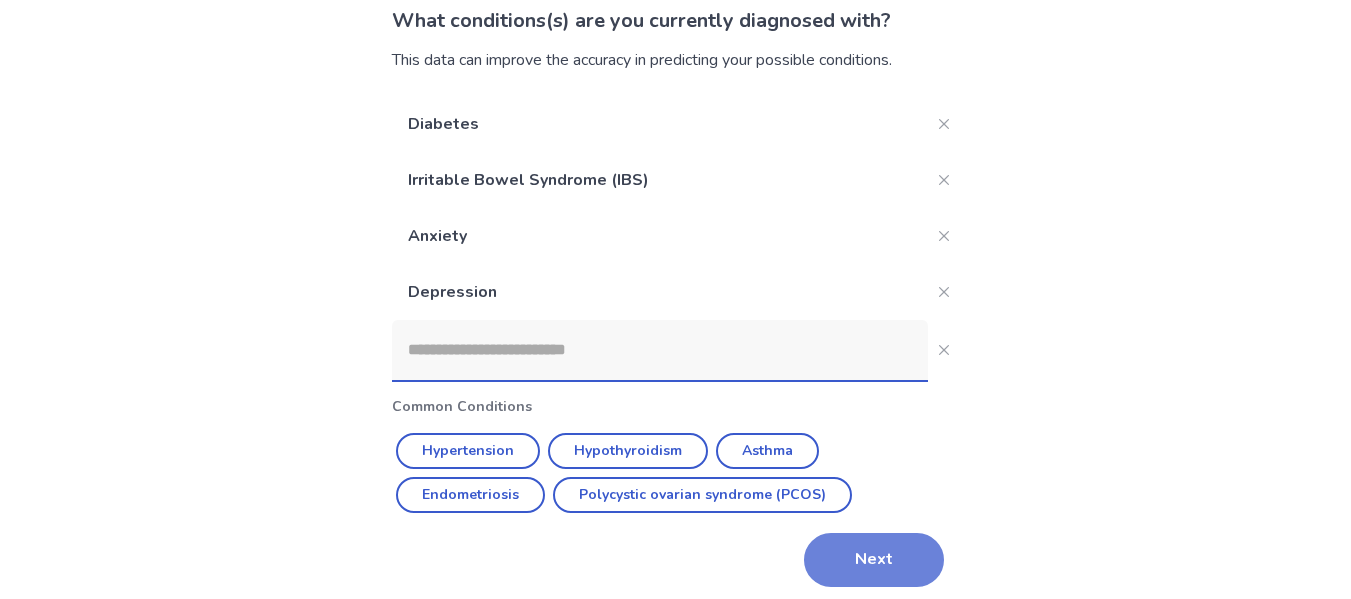 click on "Next" at bounding box center [874, 560] 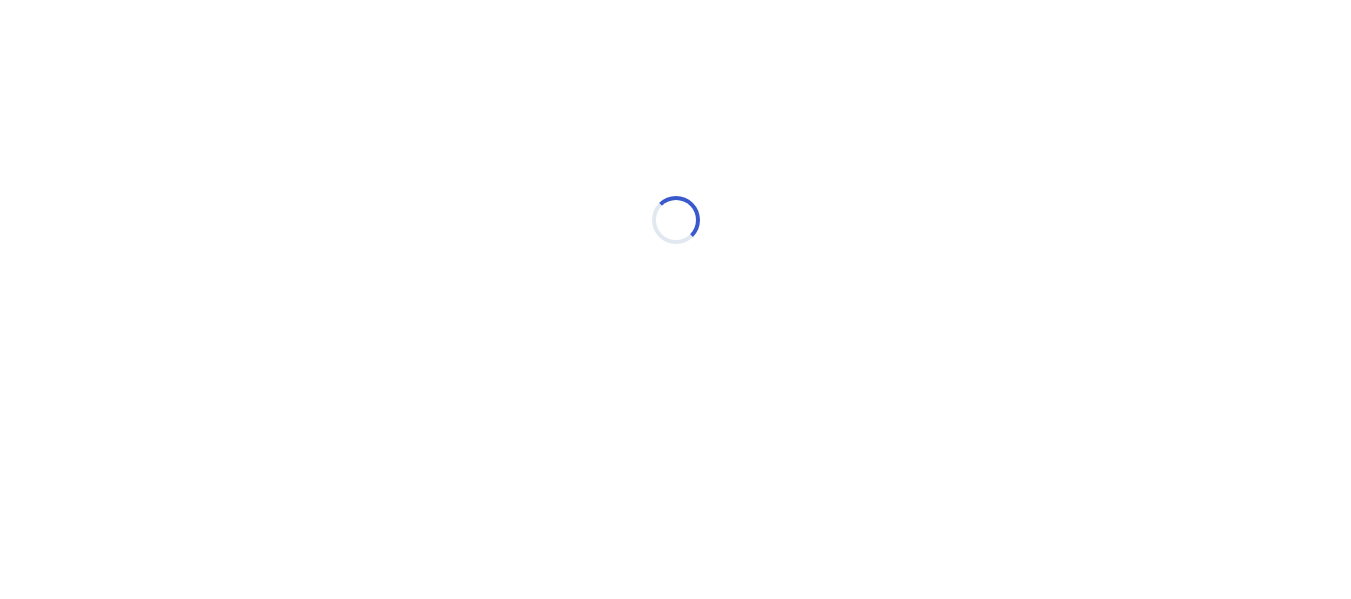 scroll, scrollTop: 0, scrollLeft: 0, axis: both 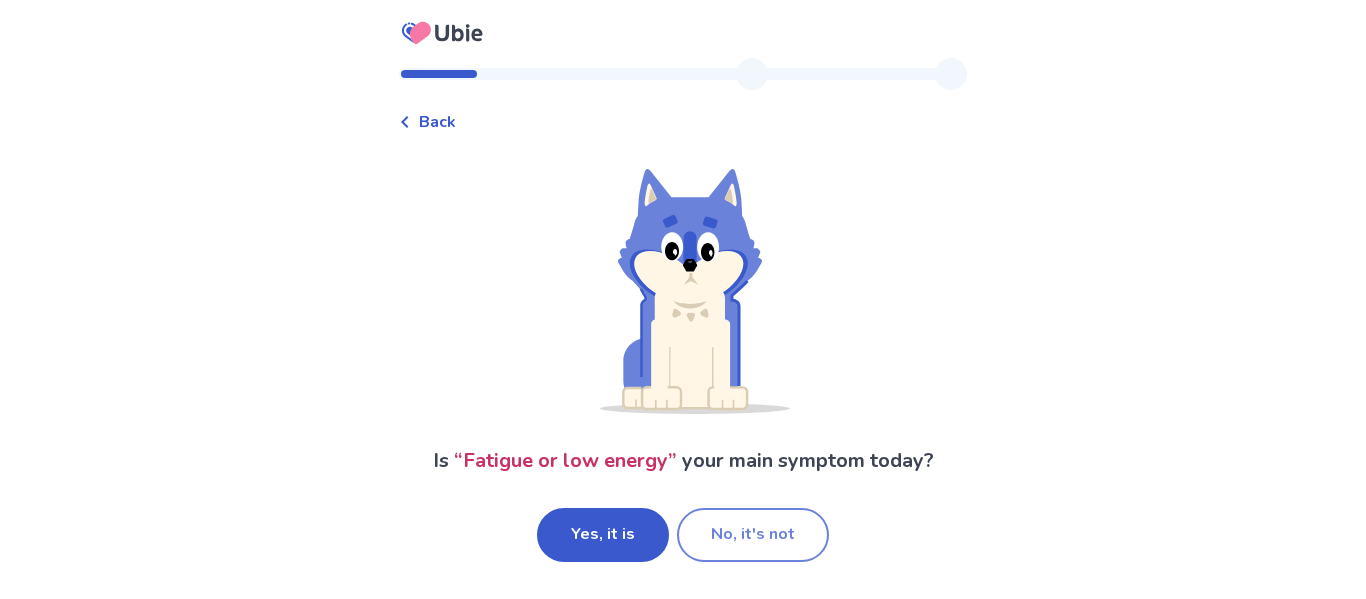 click on "No, it's not" at bounding box center (753, 535) 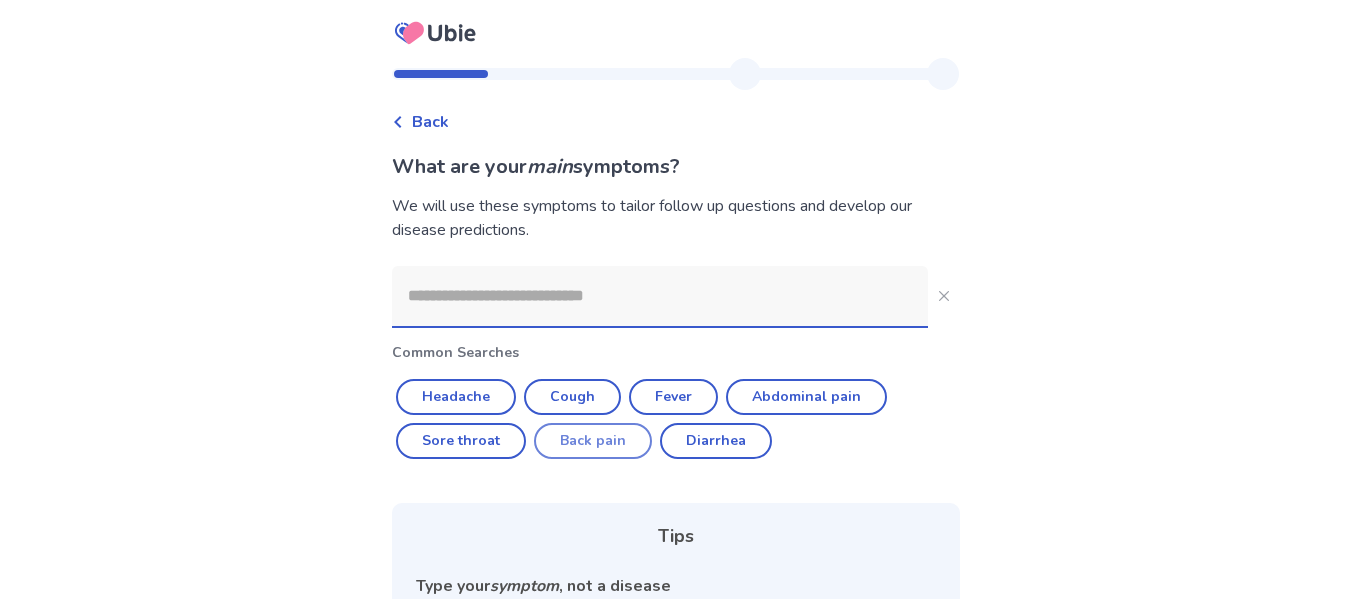 click on "Back pain" 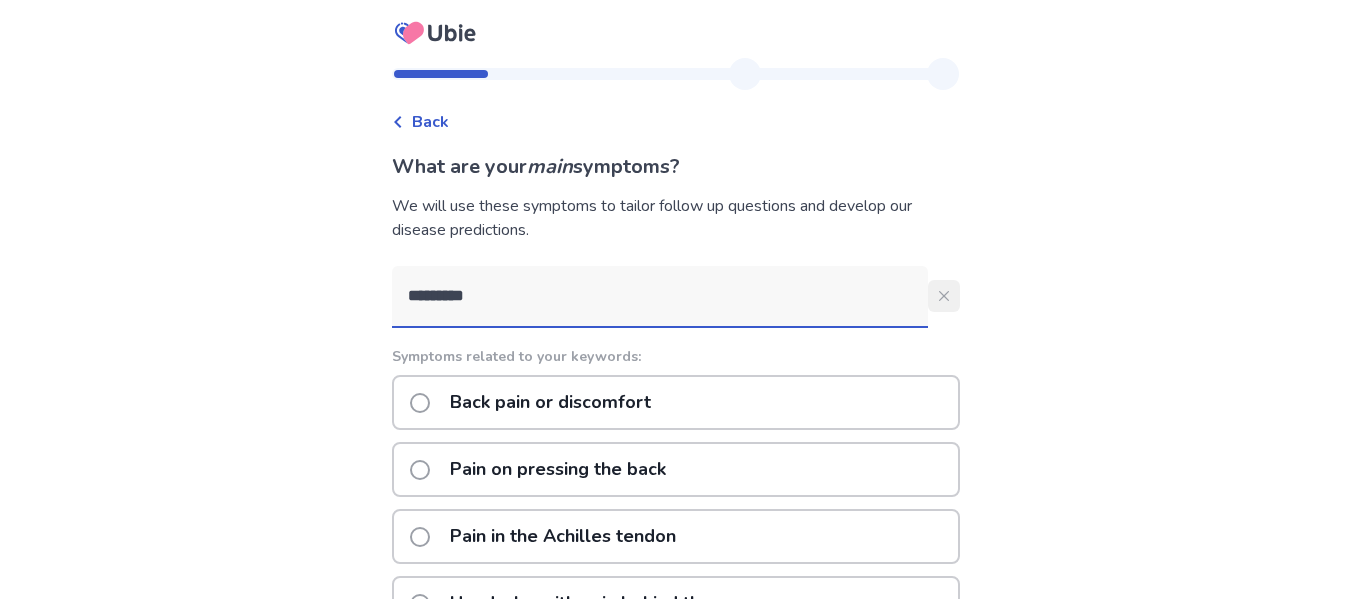 click 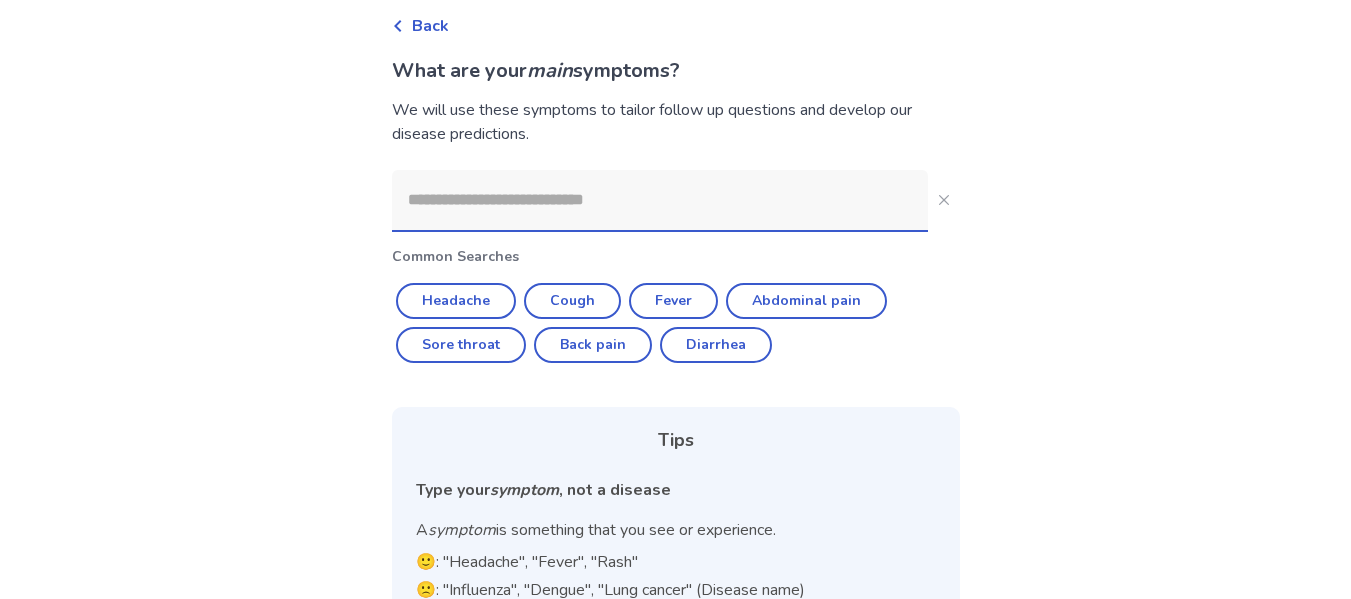 scroll, scrollTop: 75, scrollLeft: 0, axis: vertical 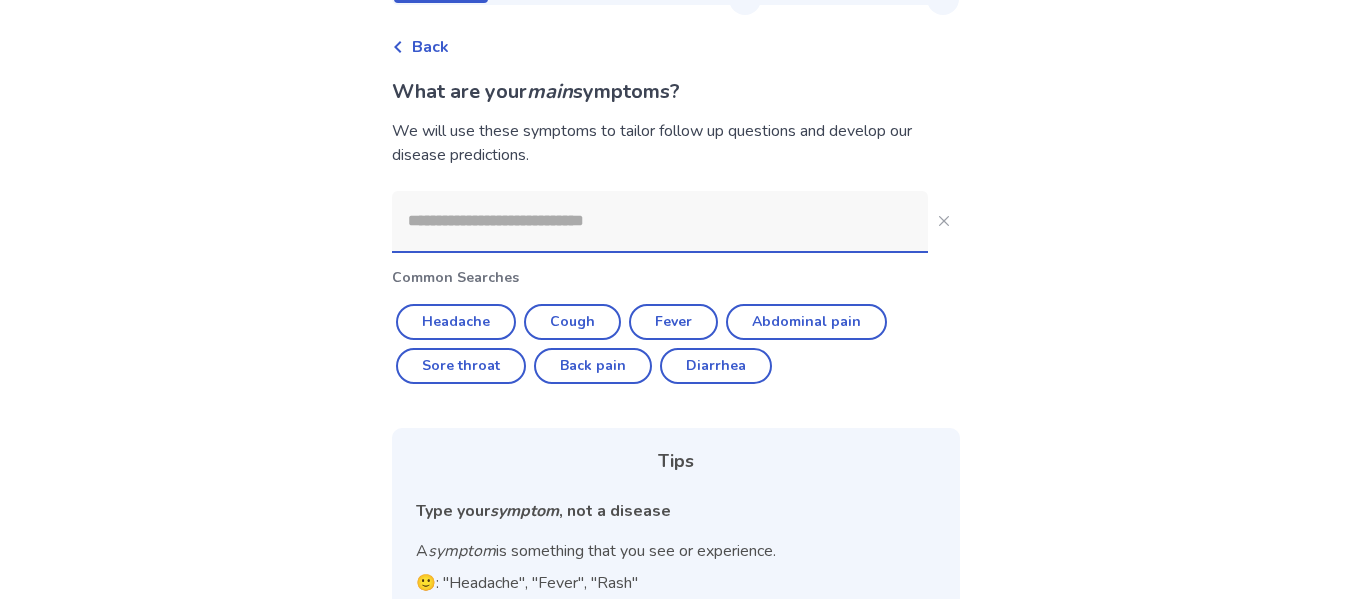 click 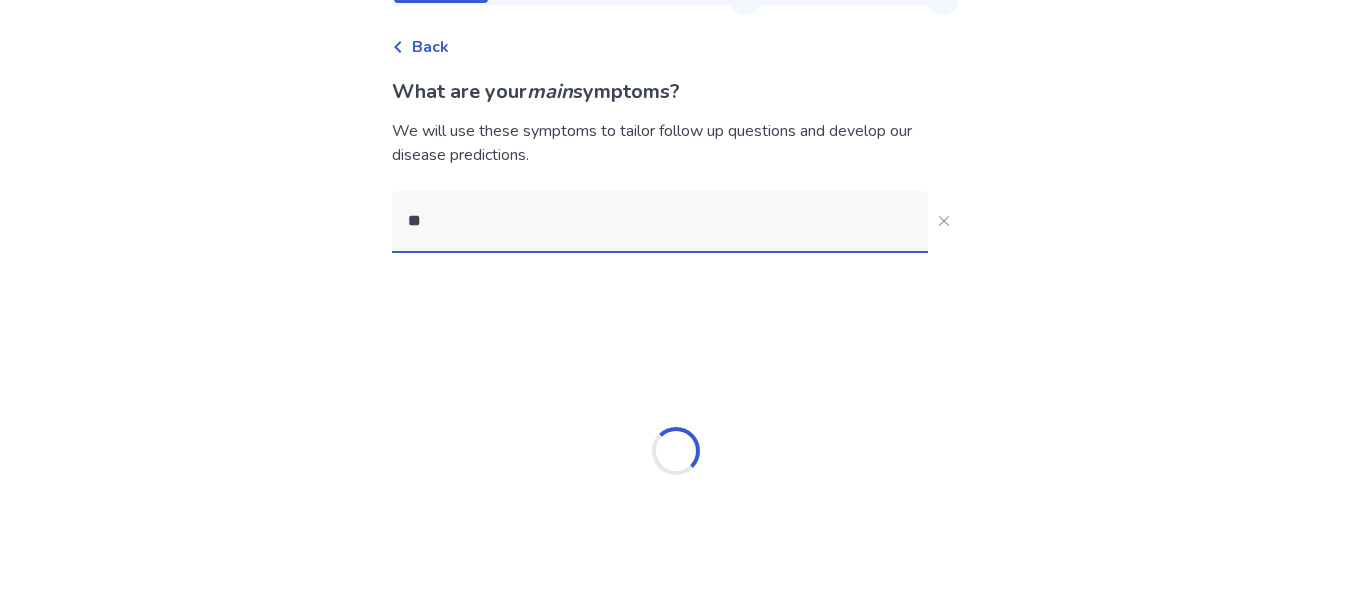 scroll, scrollTop: 0, scrollLeft: 0, axis: both 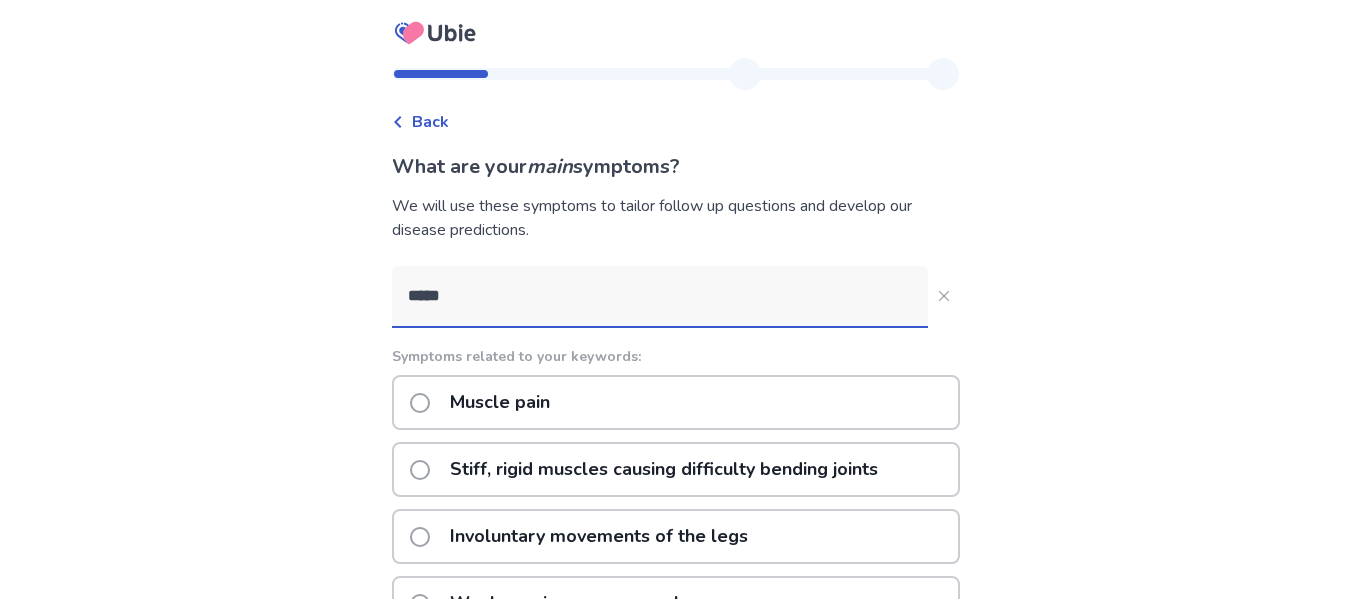 type on "*****" 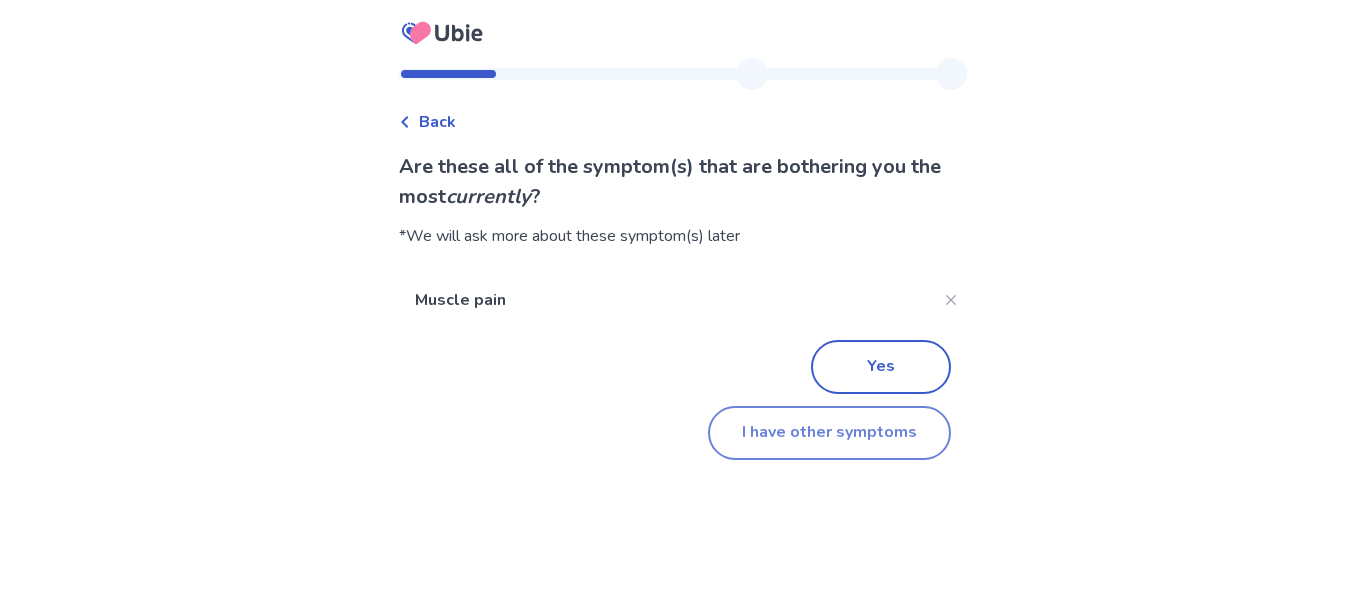 click on "I have other symptoms" 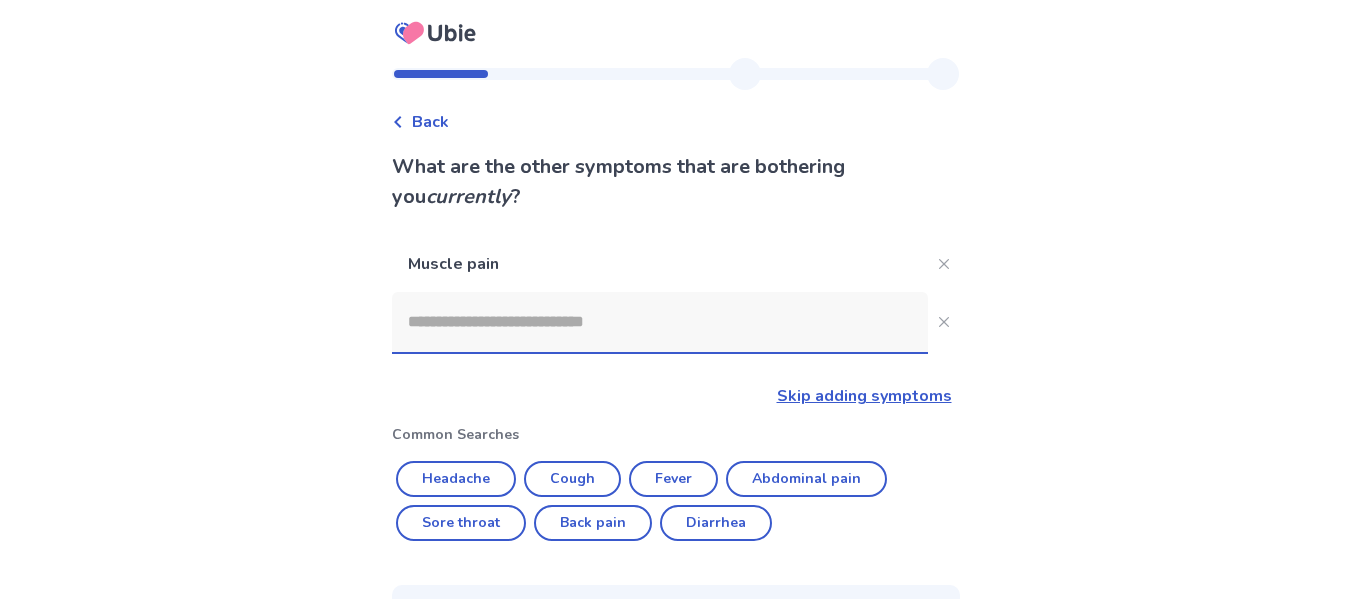 click 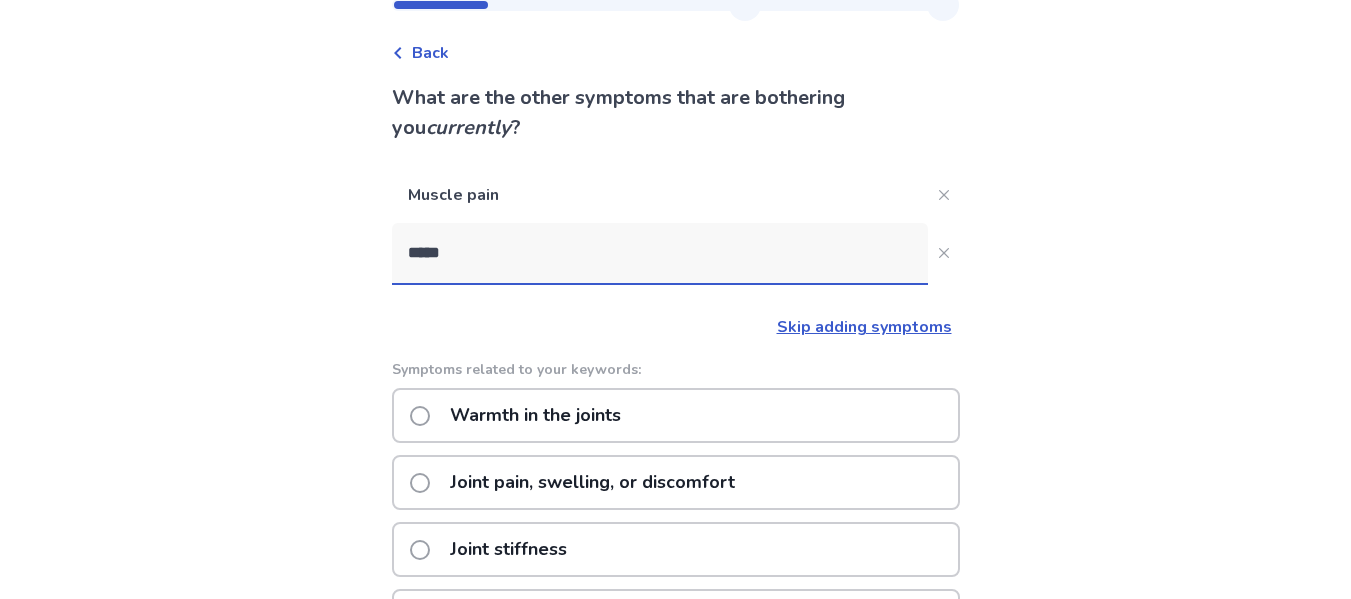scroll, scrollTop: 200, scrollLeft: 0, axis: vertical 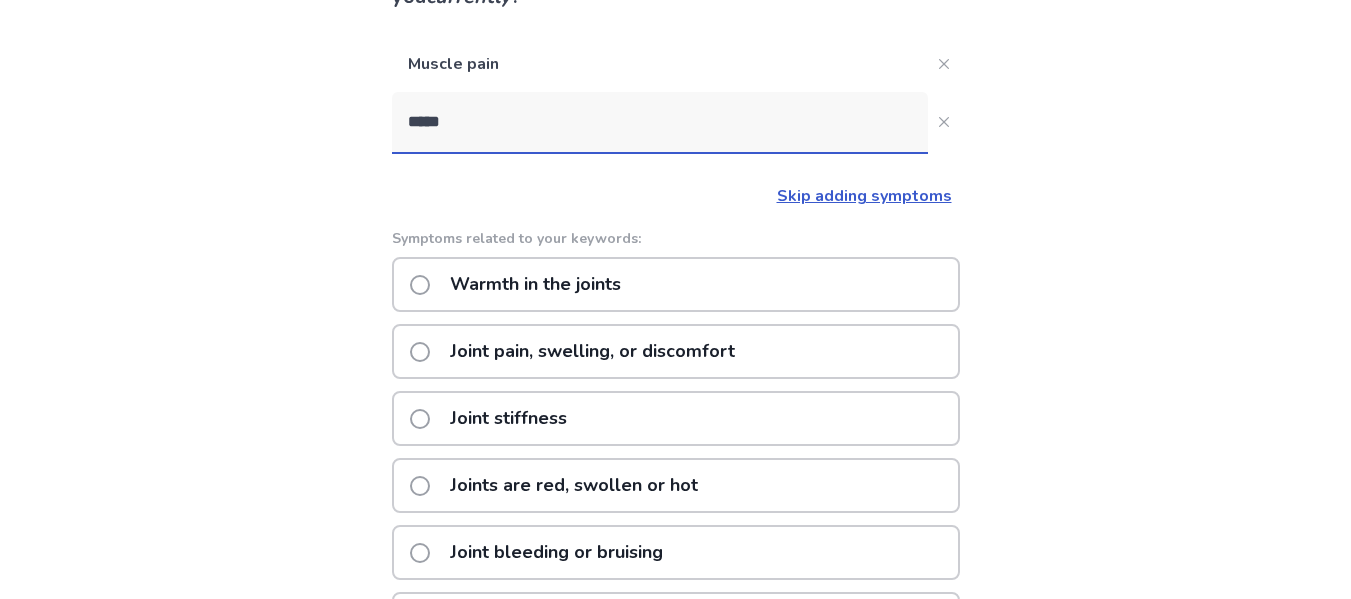 type on "*****" 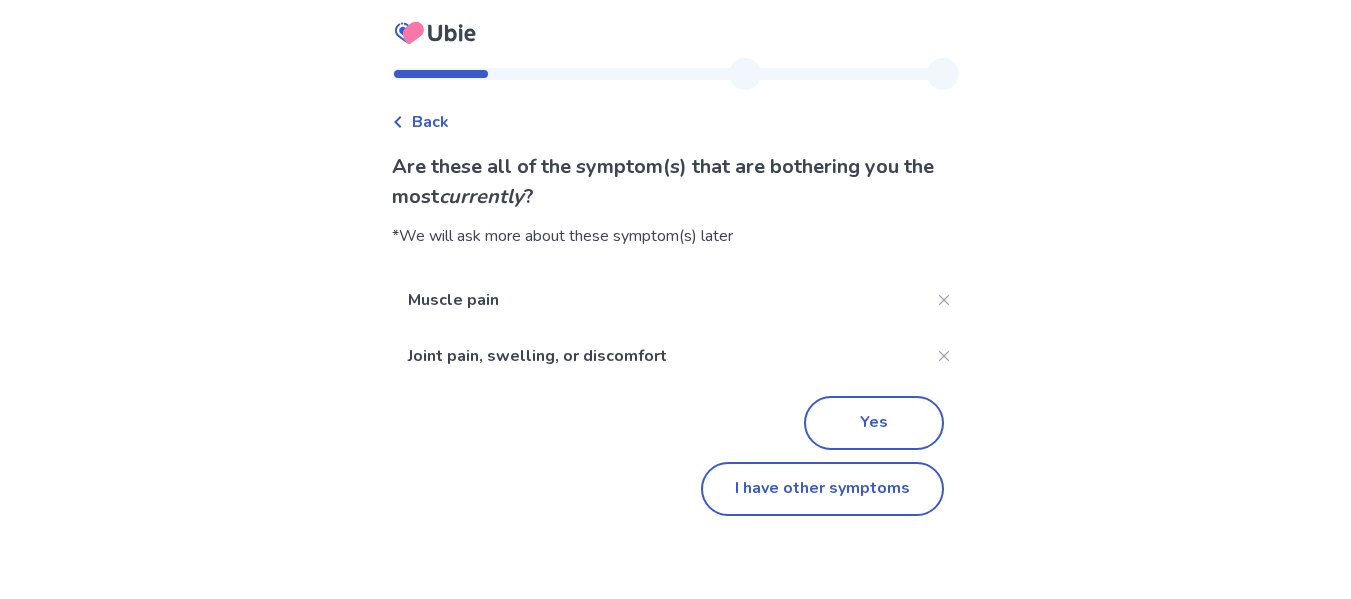 scroll, scrollTop: 0, scrollLeft: 0, axis: both 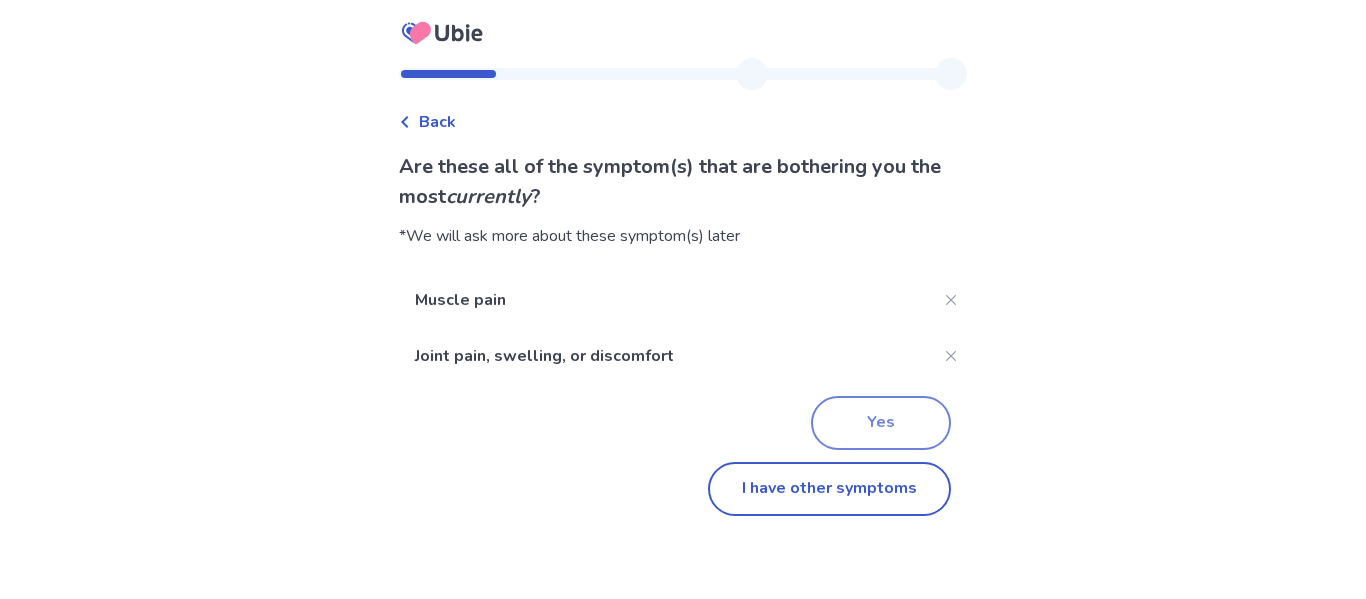 click on "Yes" 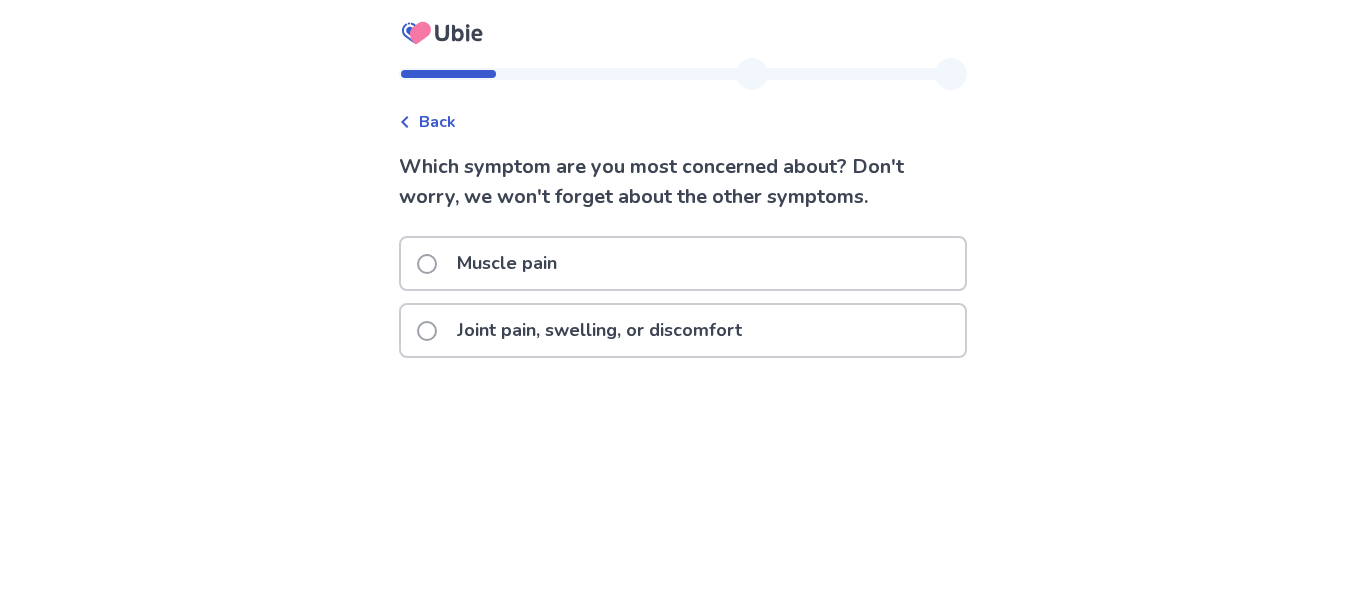 click 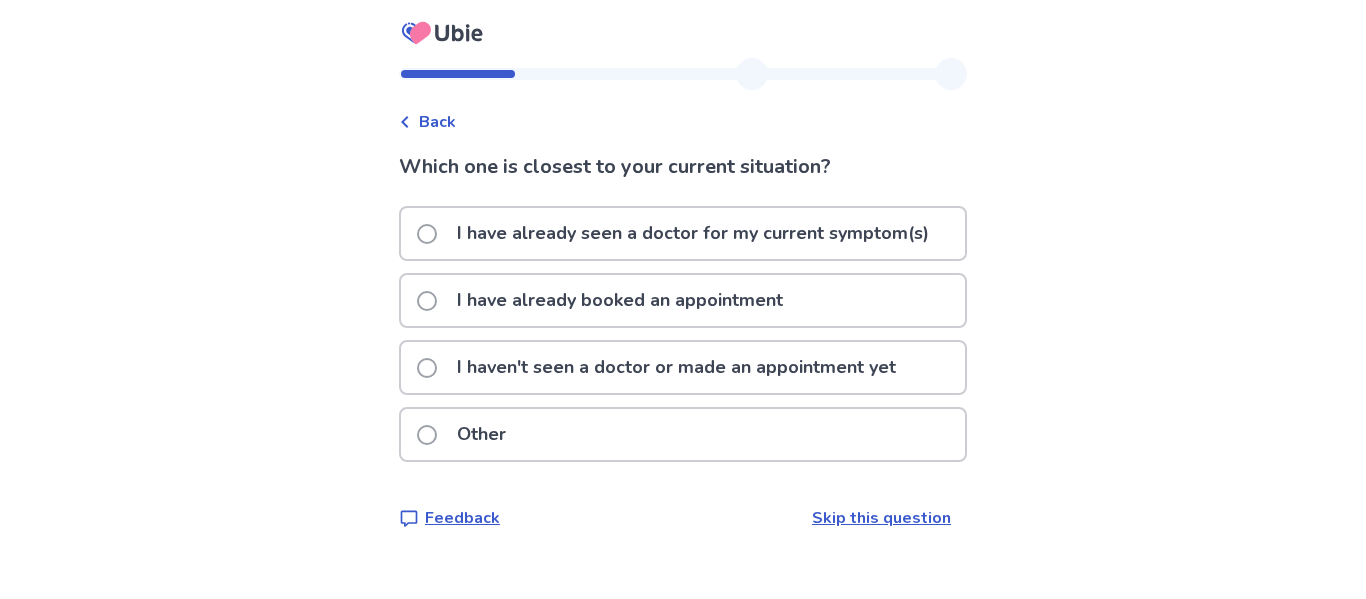 click at bounding box center (427, 234) 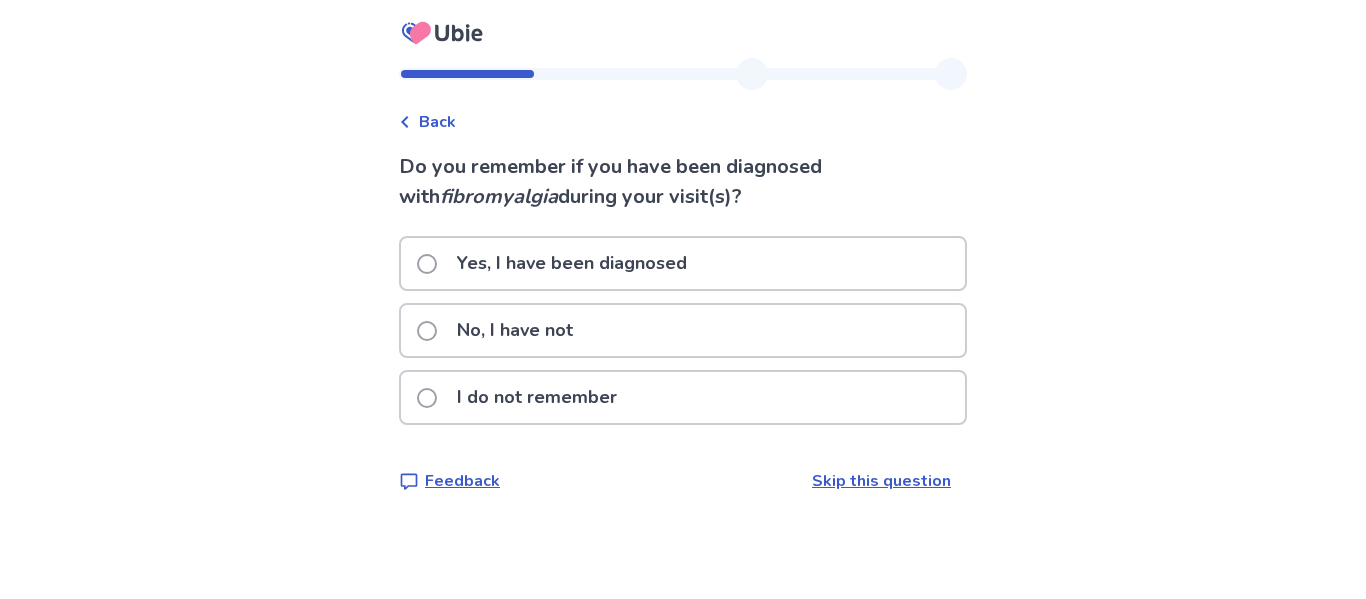 click at bounding box center (427, 331) 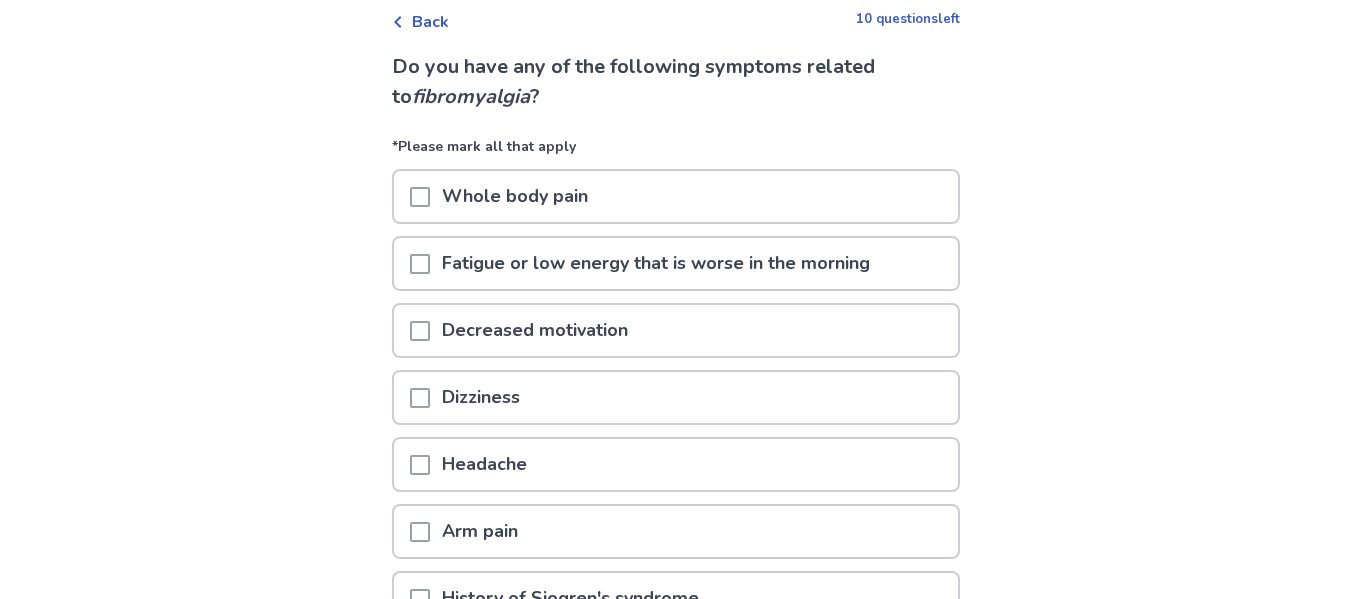 scroll, scrollTop: 200, scrollLeft: 0, axis: vertical 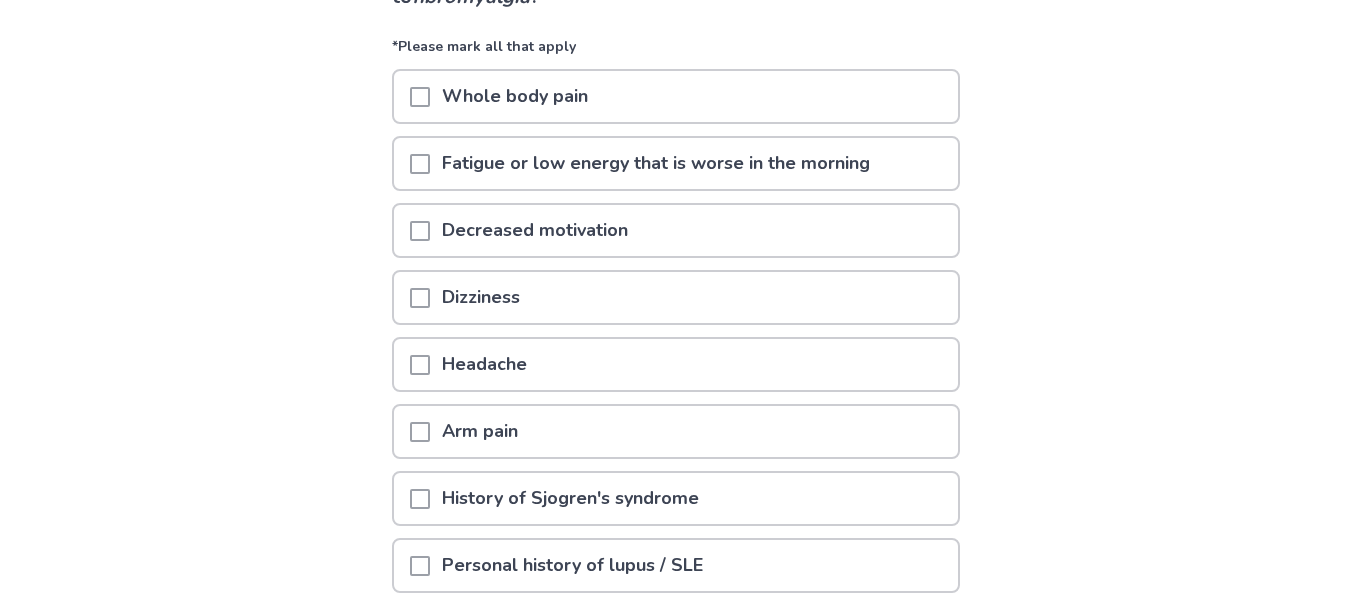 click at bounding box center [420, 231] 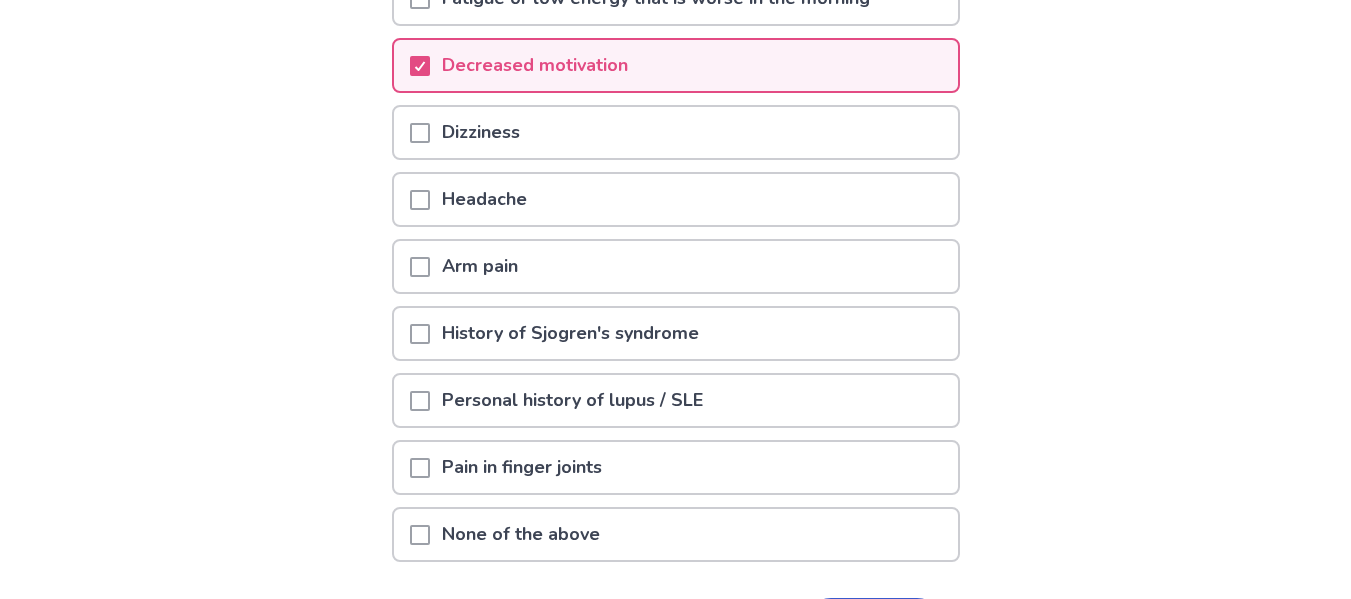 scroll, scrollTop: 400, scrollLeft: 0, axis: vertical 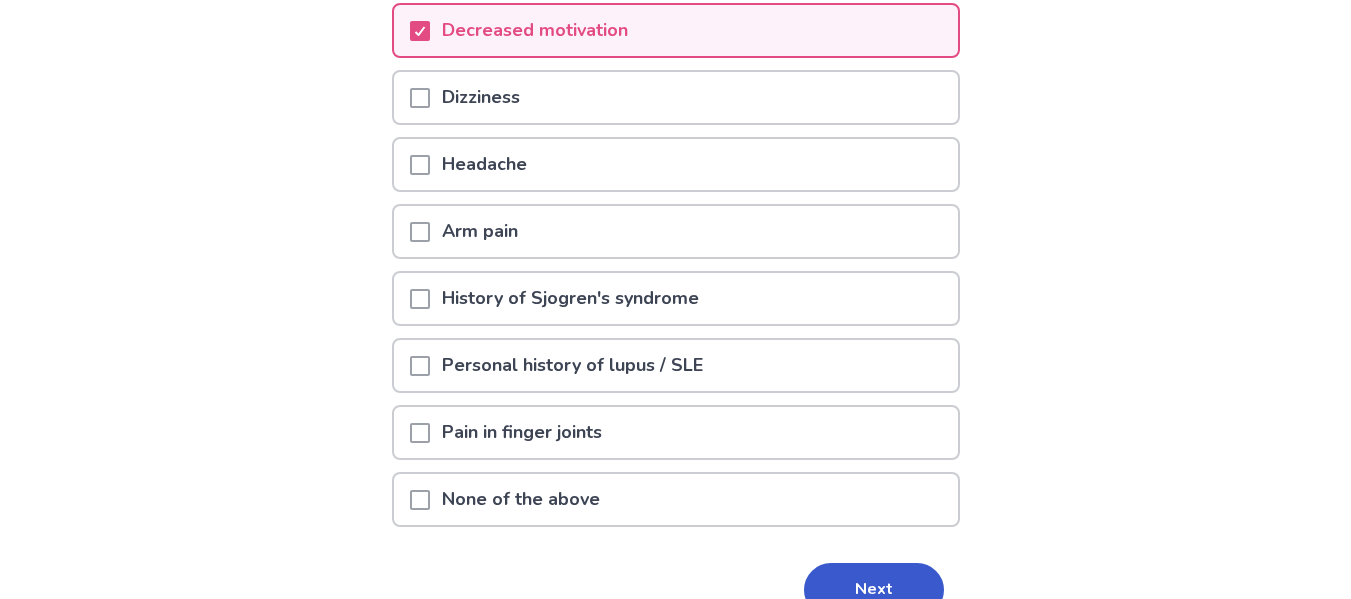 click at bounding box center (420, 232) 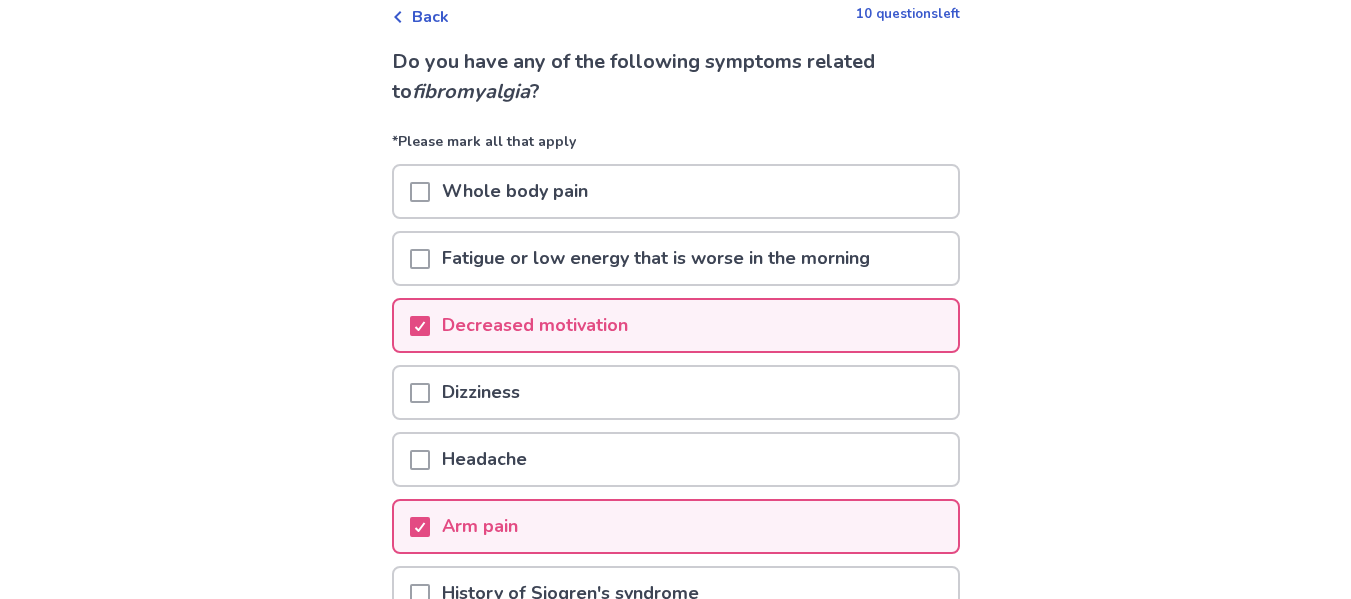 scroll, scrollTop: 100, scrollLeft: 0, axis: vertical 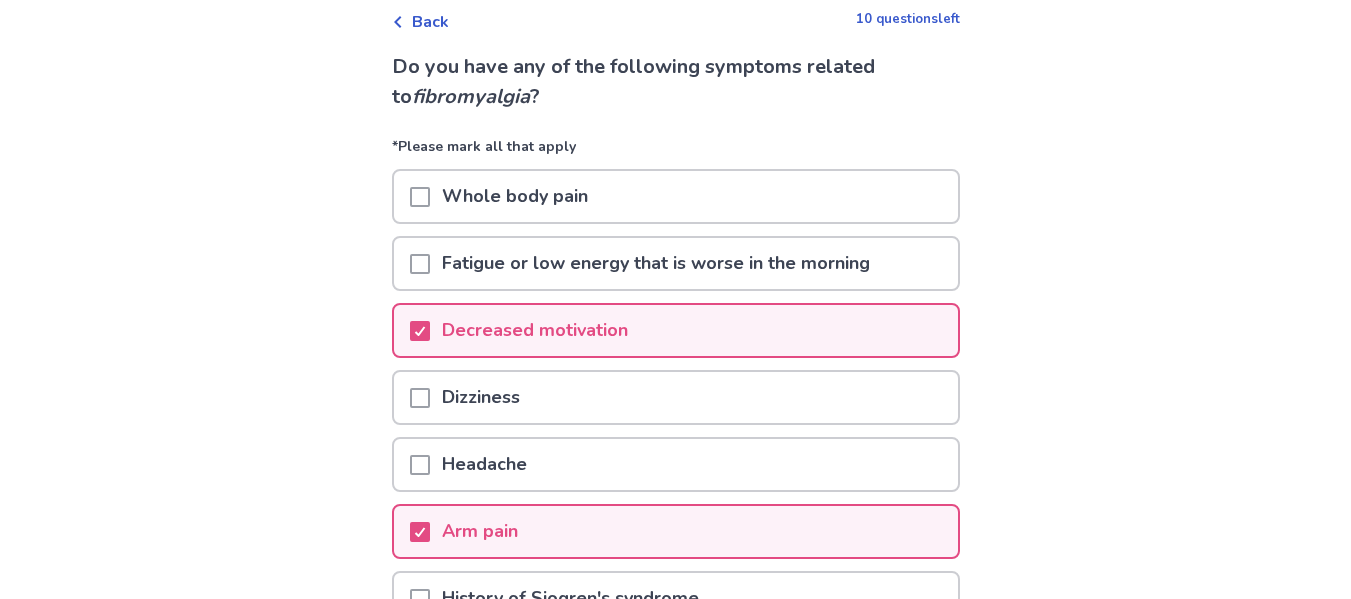 click at bounding box center (420, 197) 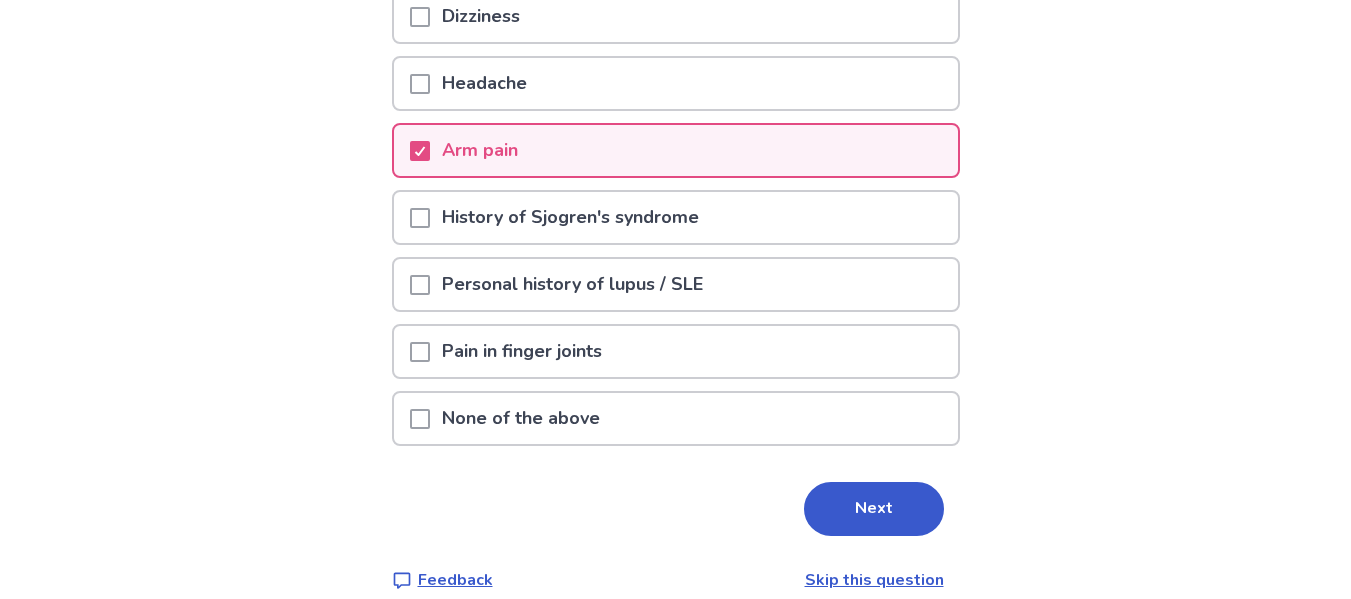 scroll, scrollTop: 500, scrollLeft: 0, axis: vertical 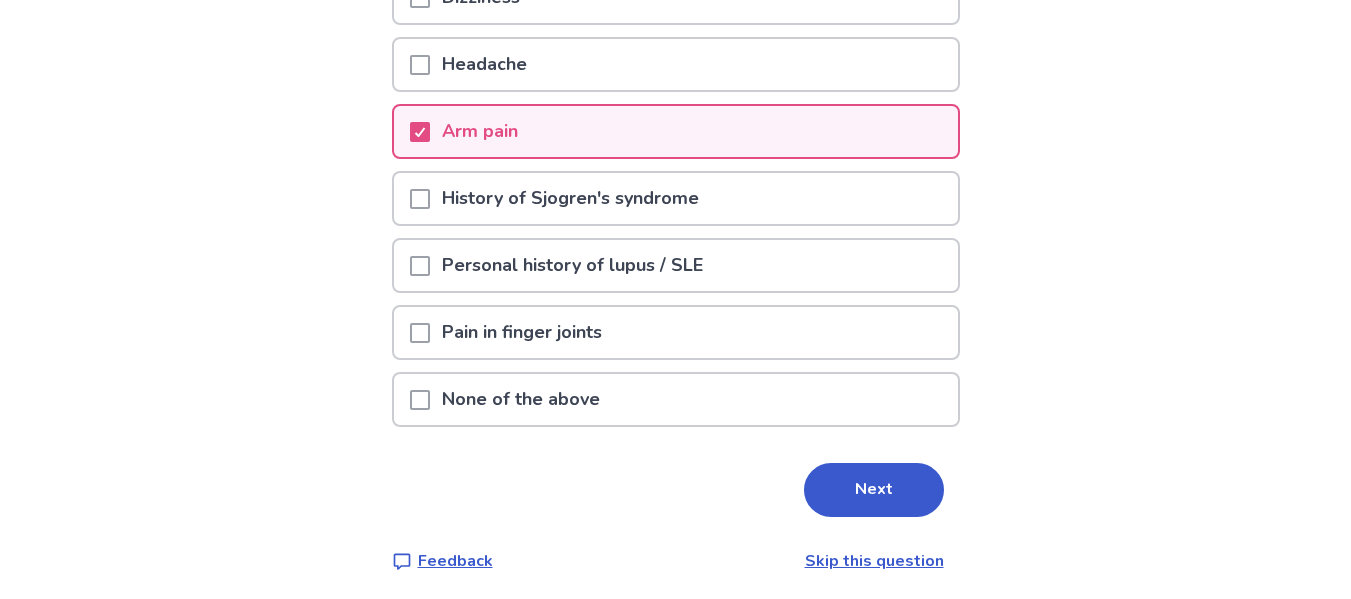 click at bounding box center [420, 333] 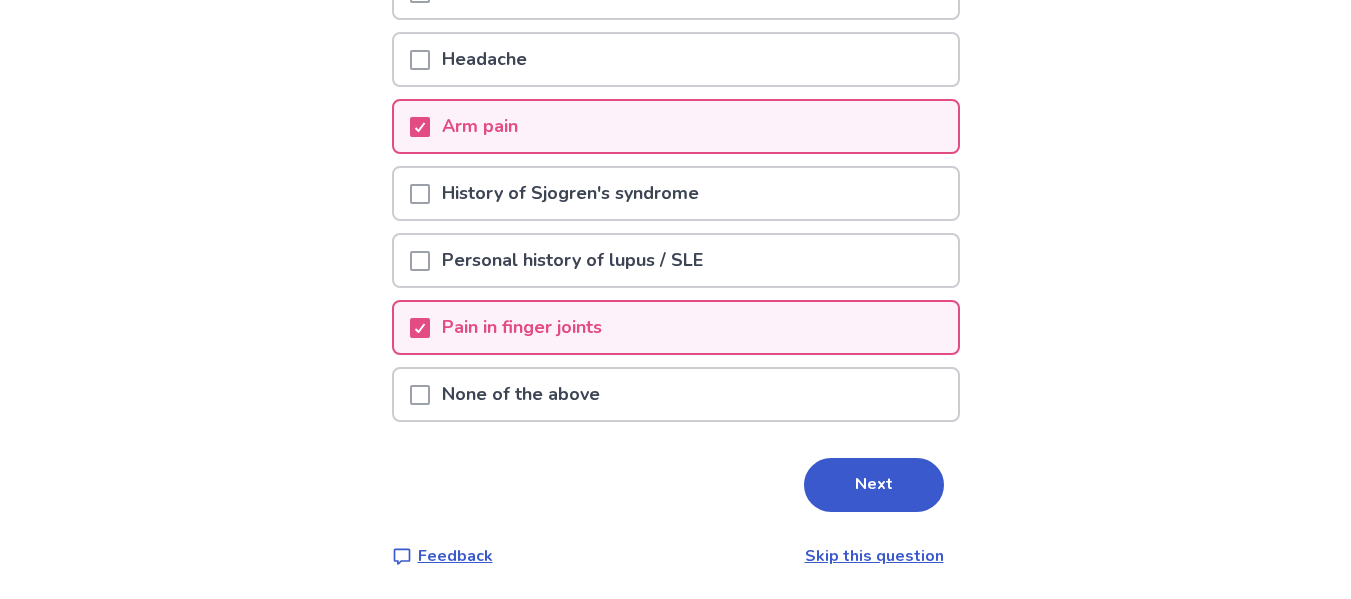 scroll, scrollTop: 506, scrollLeft: 0, axis: vertical 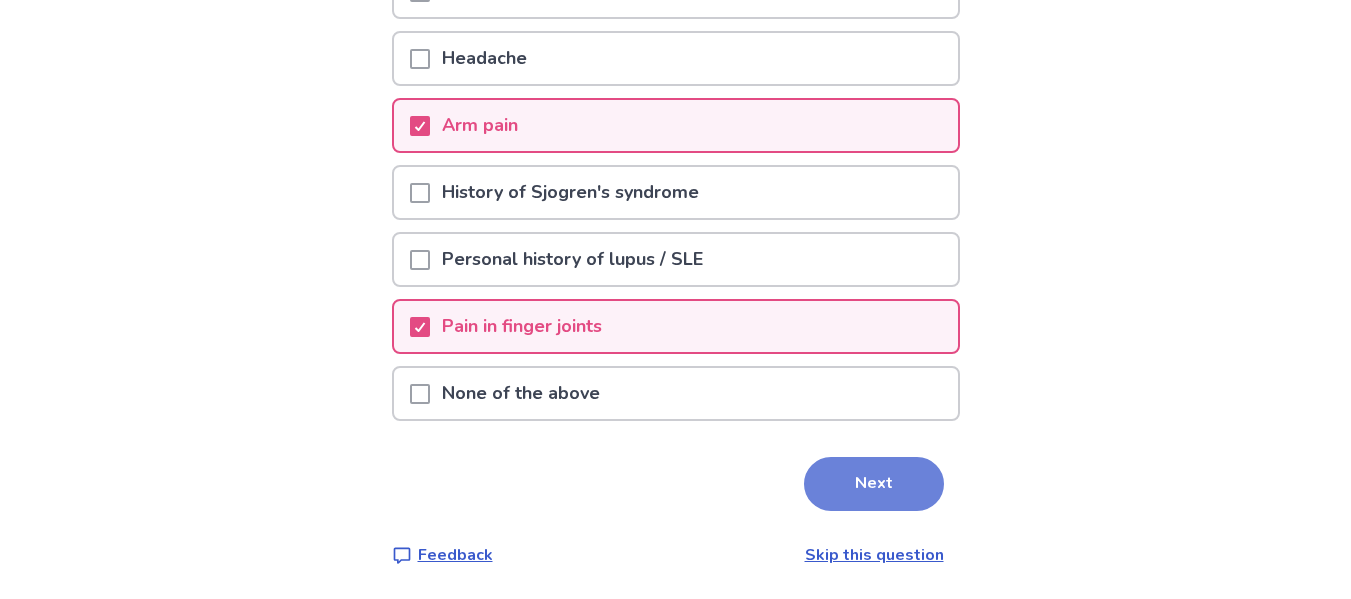 click on "Next" at bounding box center (874, 484) 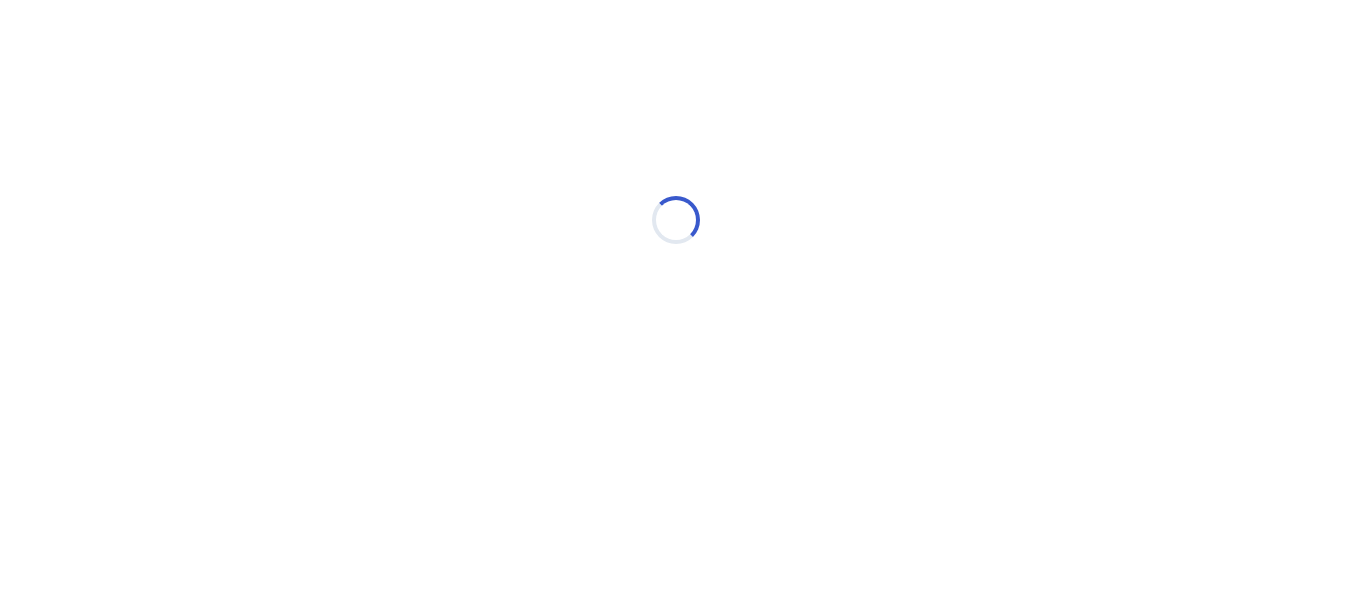 scroll, scrollTop: 0, scrollLeft: 0, axis: both 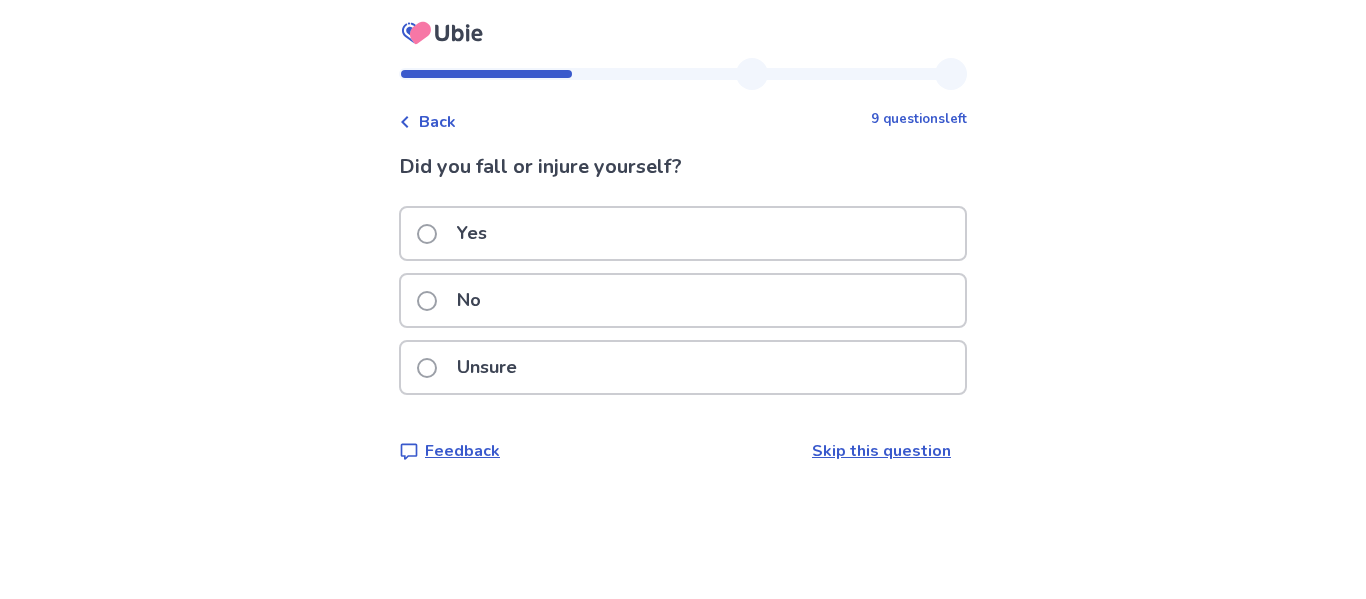 click at bounding box center [427, 301] 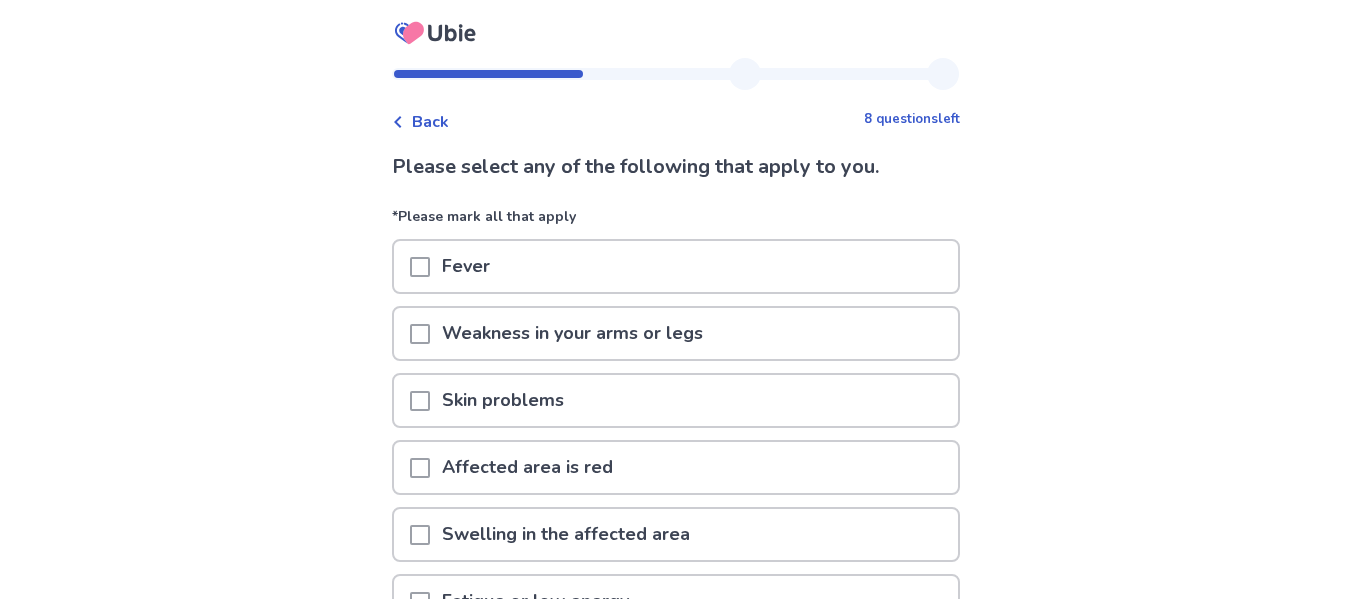 click at bounding box center [420, 334] 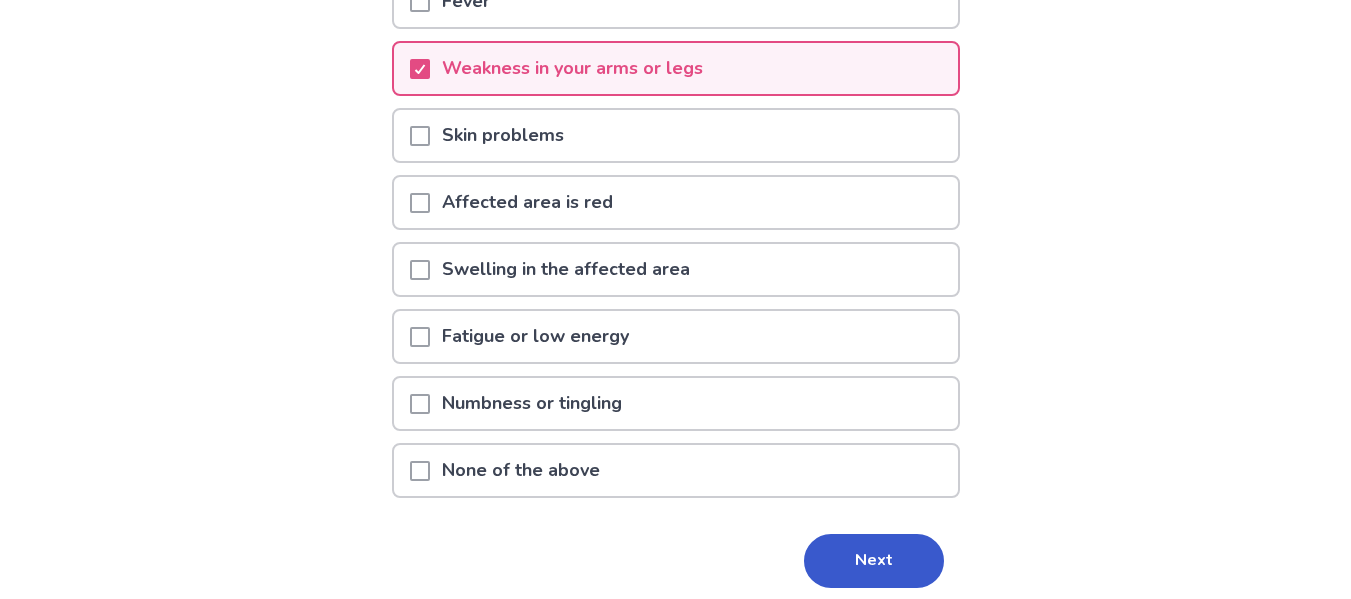 scroll, scrollTop: 300, scrollLeft: 0, axis: vertical 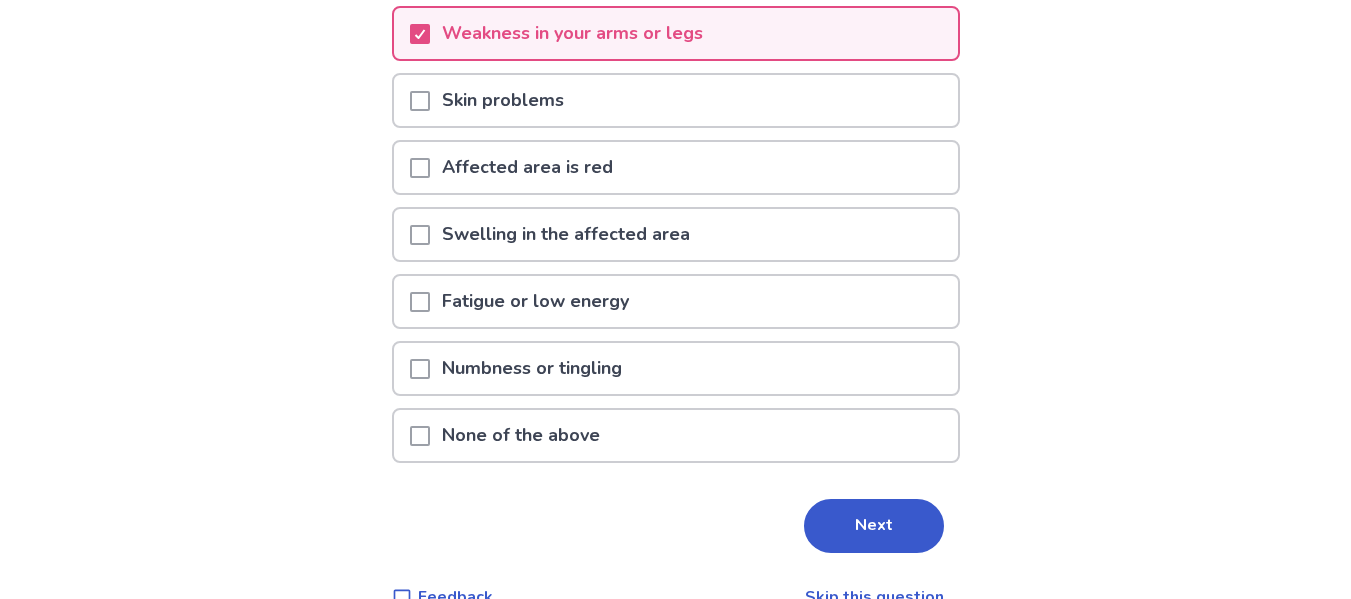 click at bounding box center (420, 302) 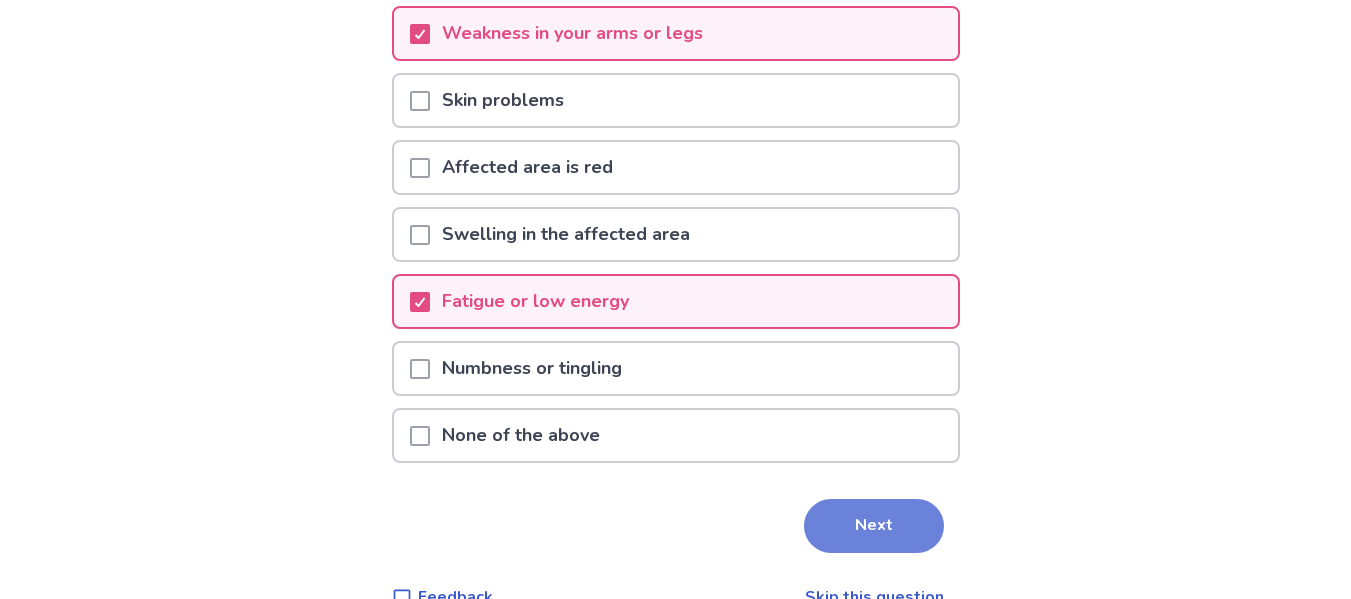 click on "Next" at bounding box center (874, 526) 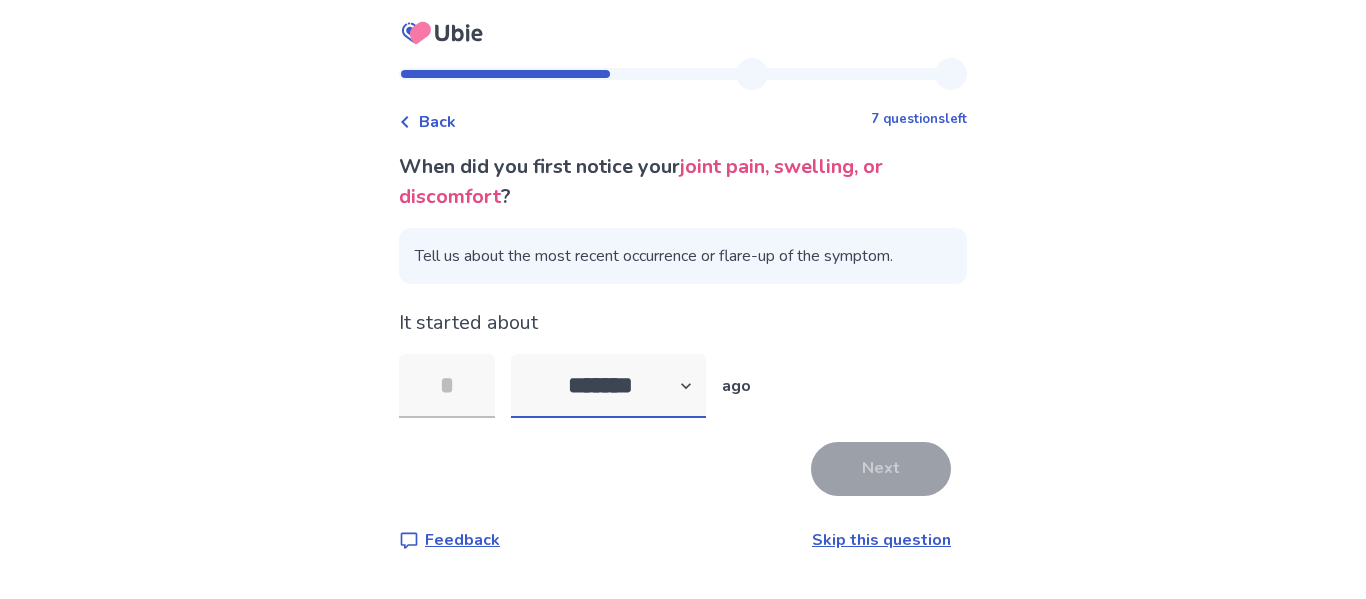 click on "******* ****** ******* ******** *******" at bounding box center [608, 386] 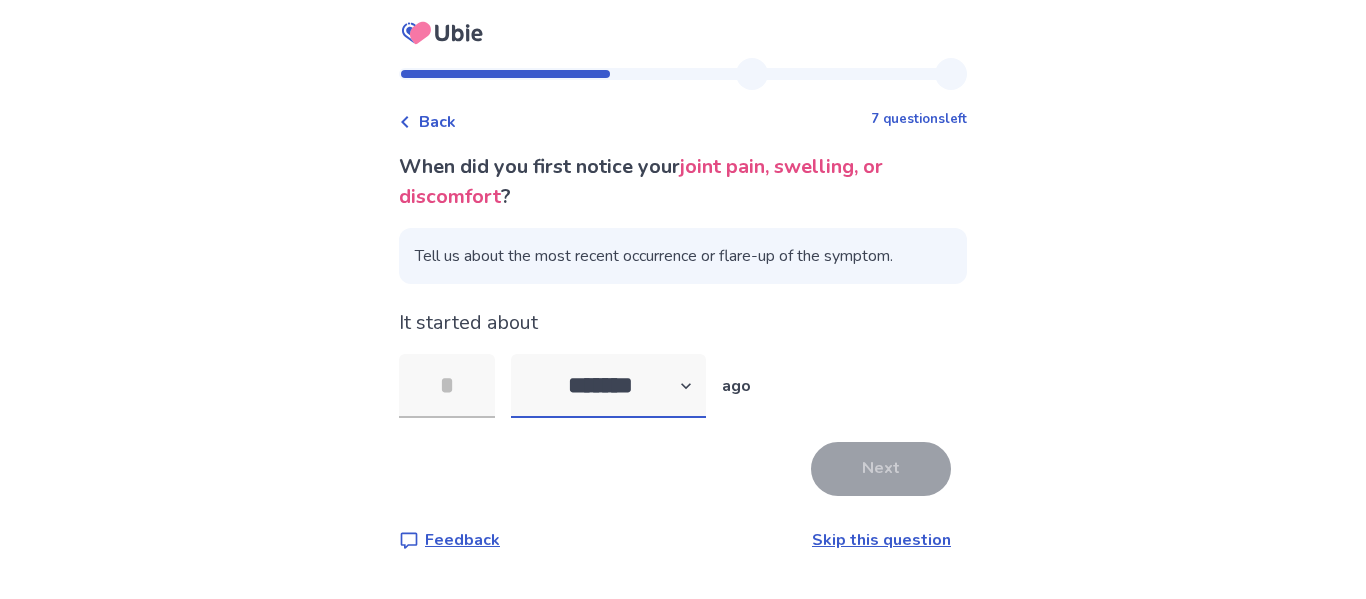 select on "*" 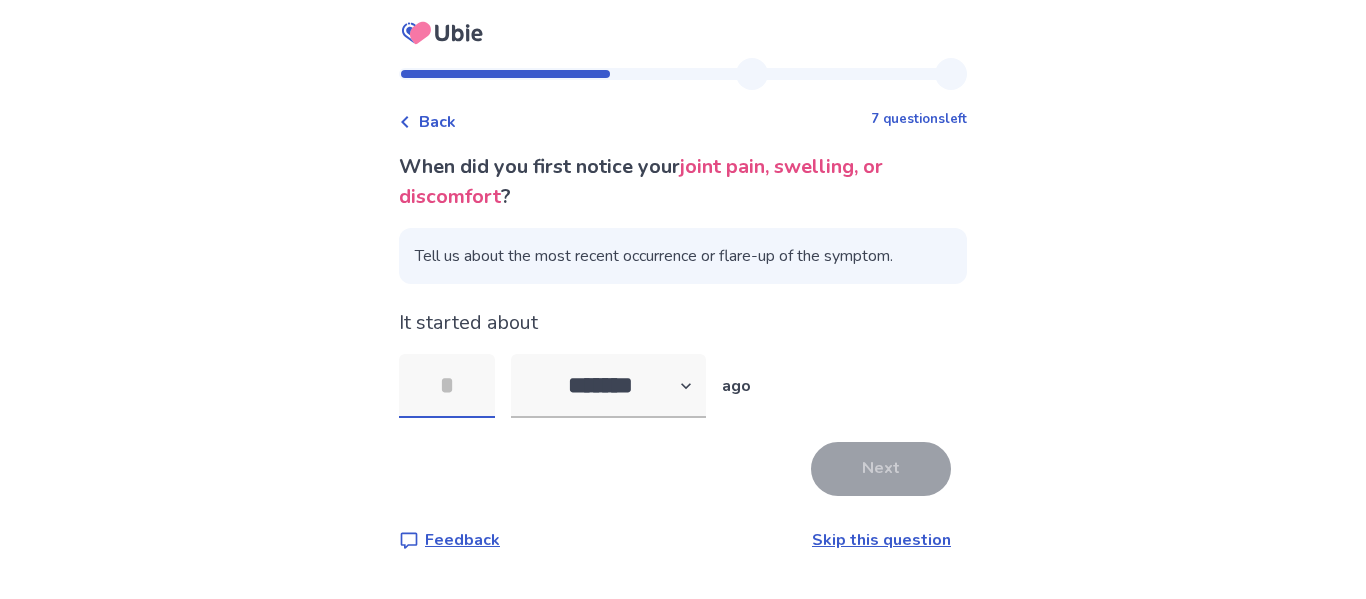 click at bounding box center (447, 386) 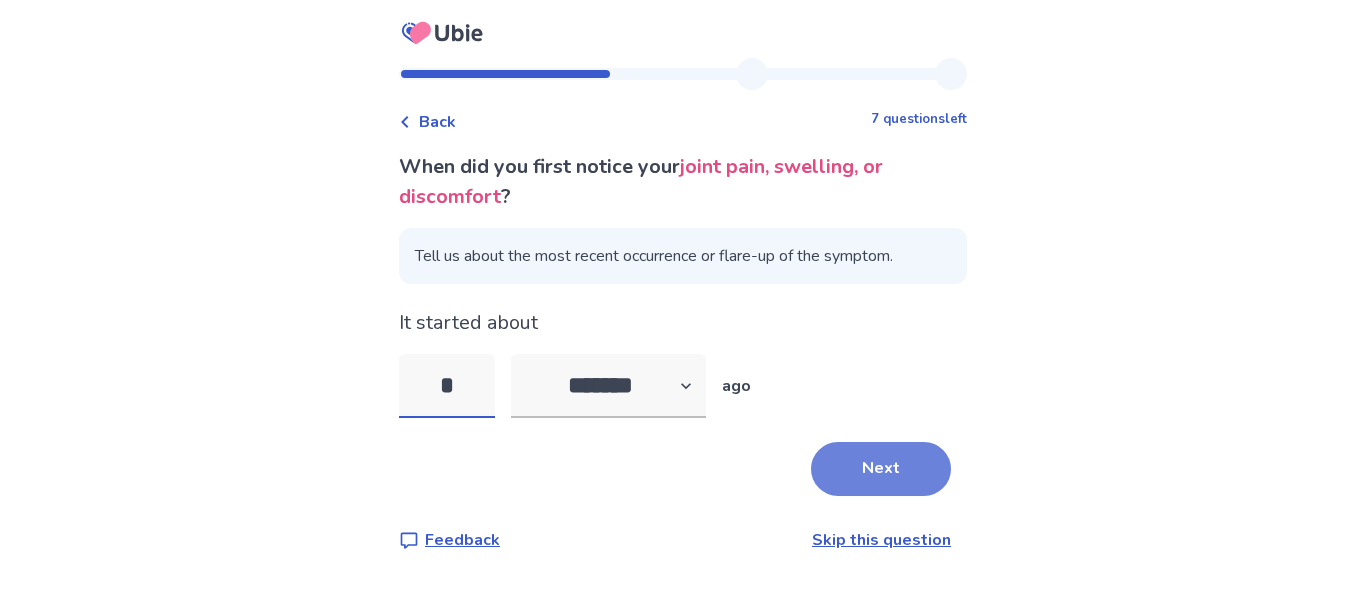 type on "*" 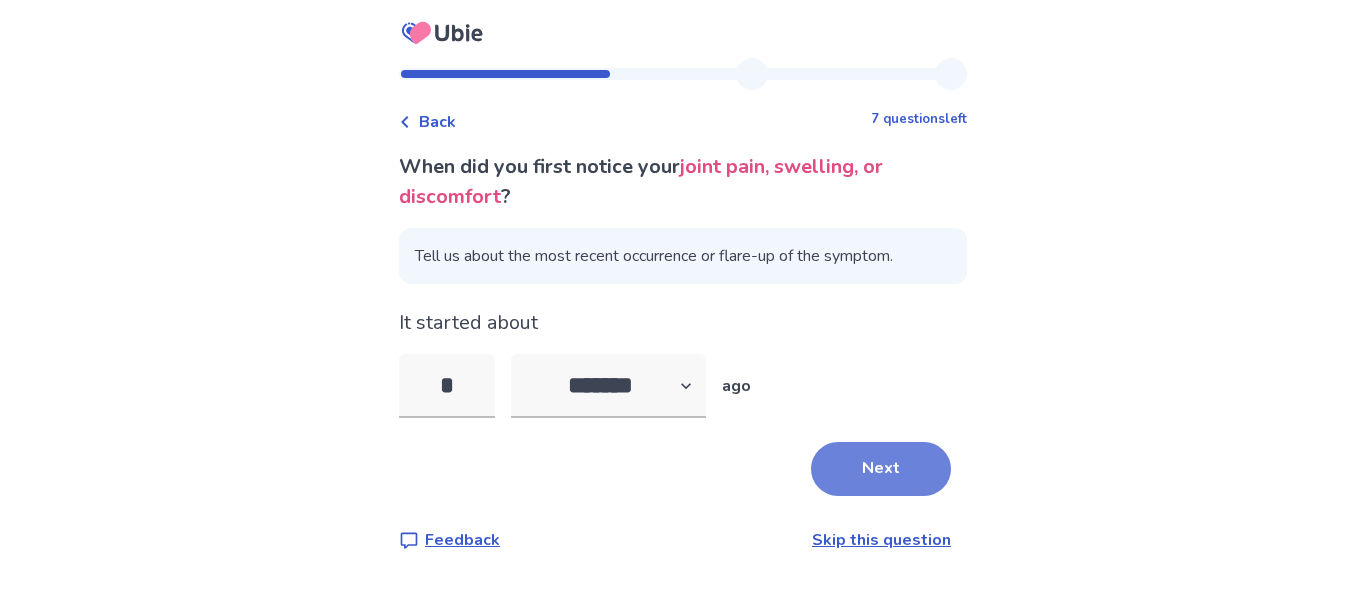 click on "Next" at bounding box center (881, 469) 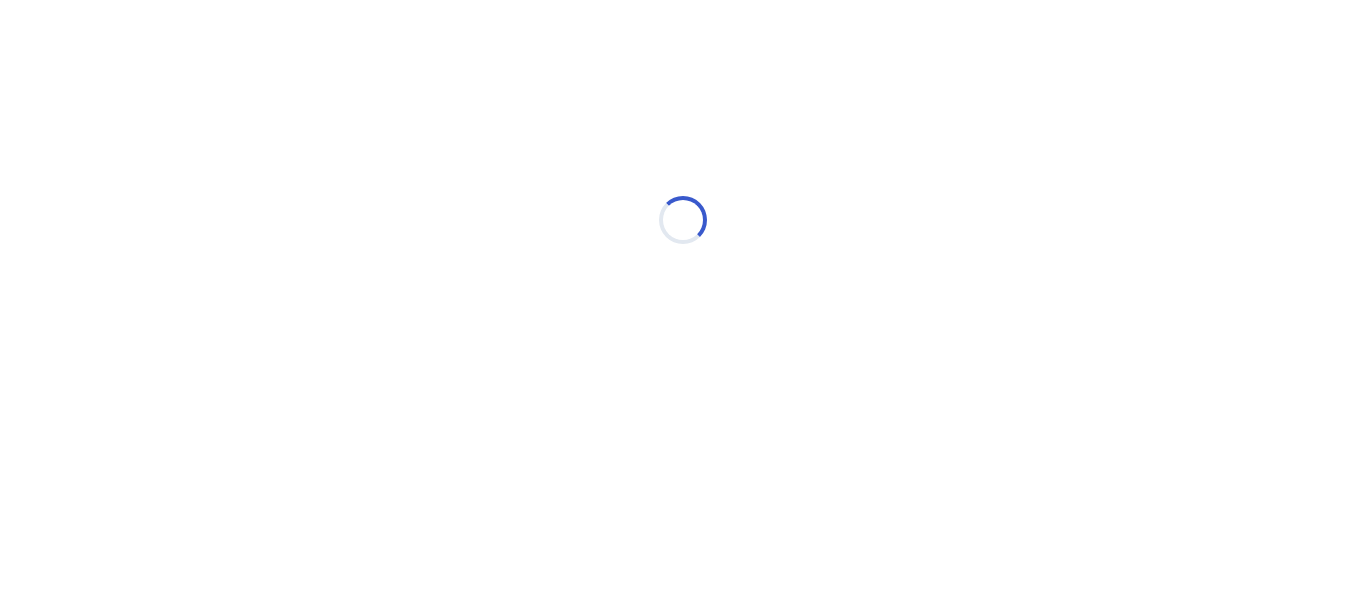 select on "*" 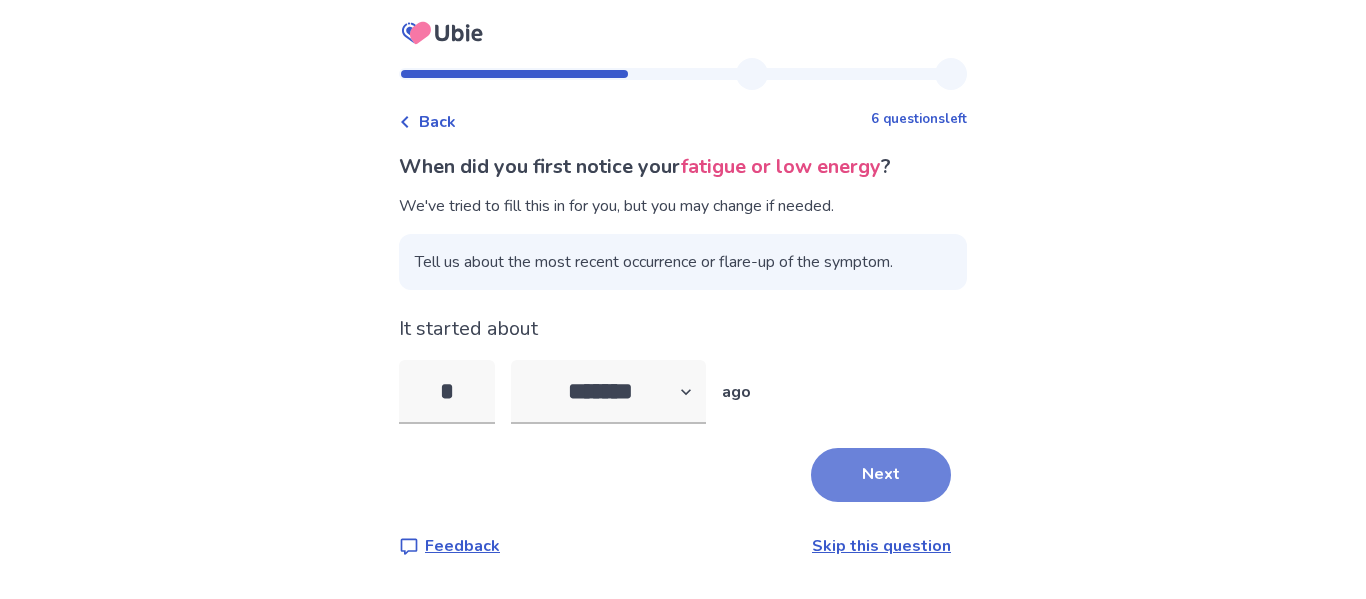 type on "*" 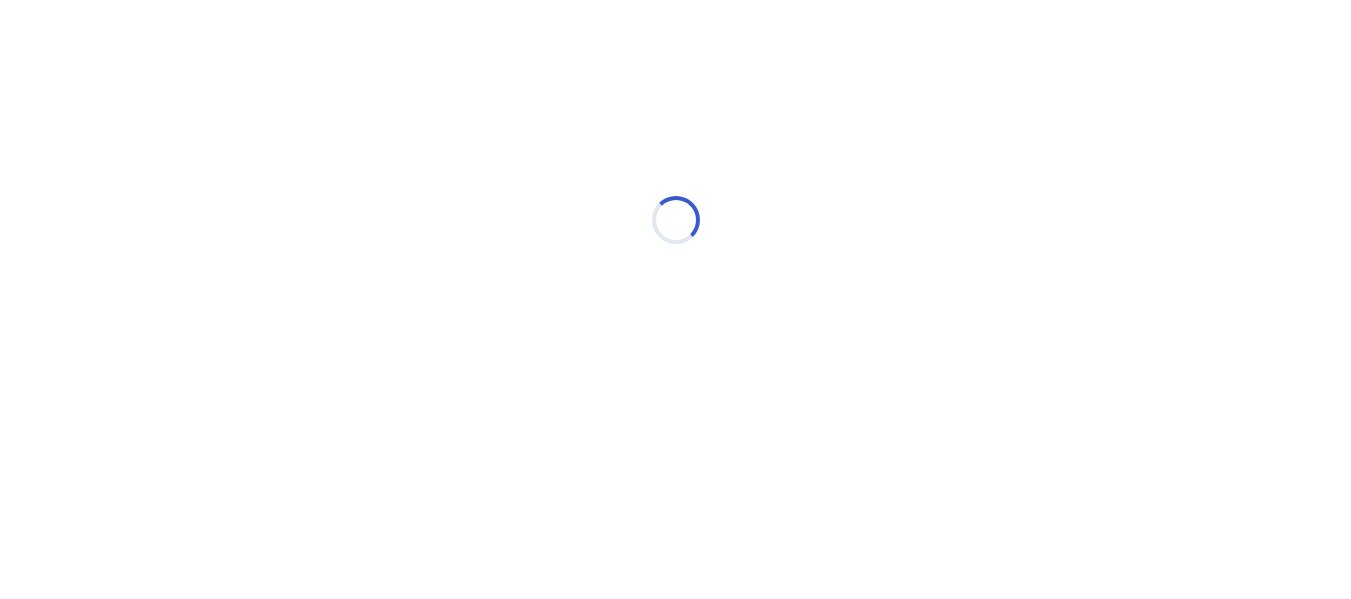 select on "*" 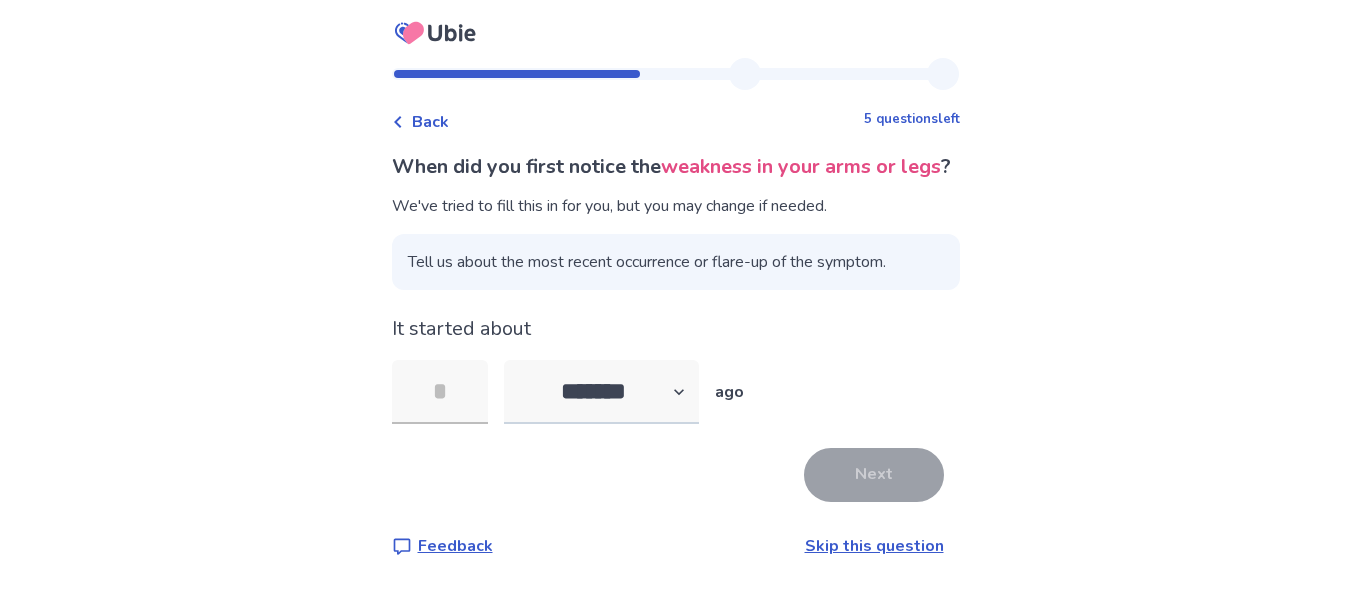 type 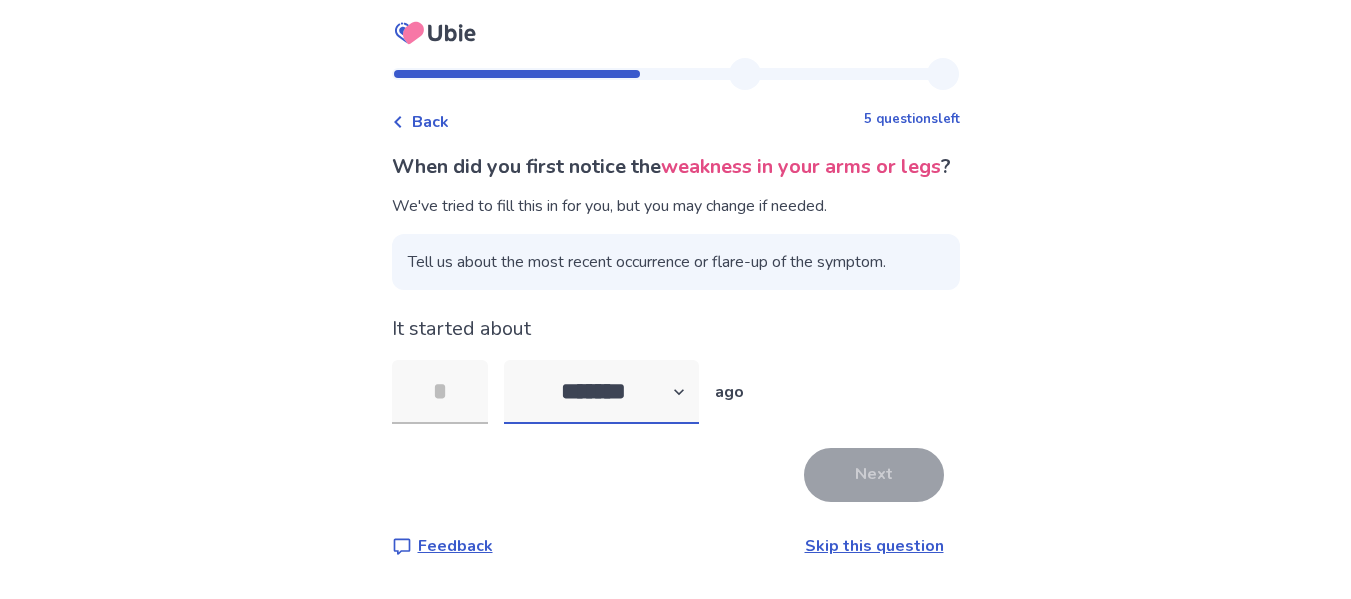click on "******* ****** ******* ******** *******" at bounding box center [601, 392] 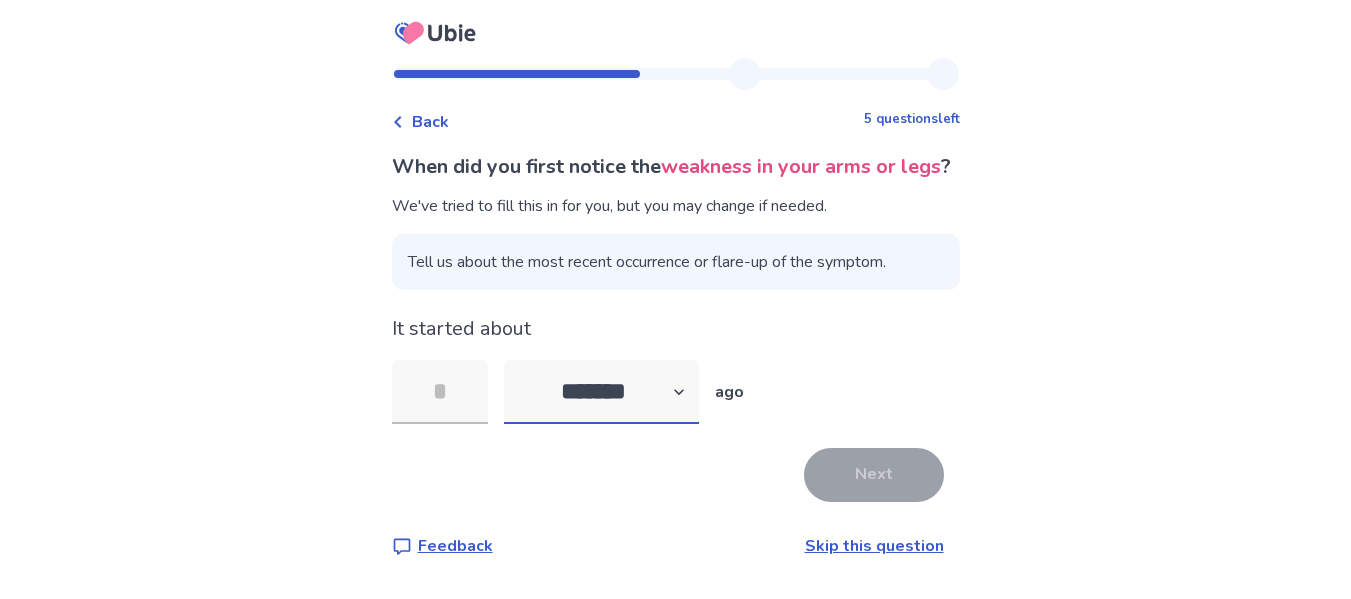 select on "*" 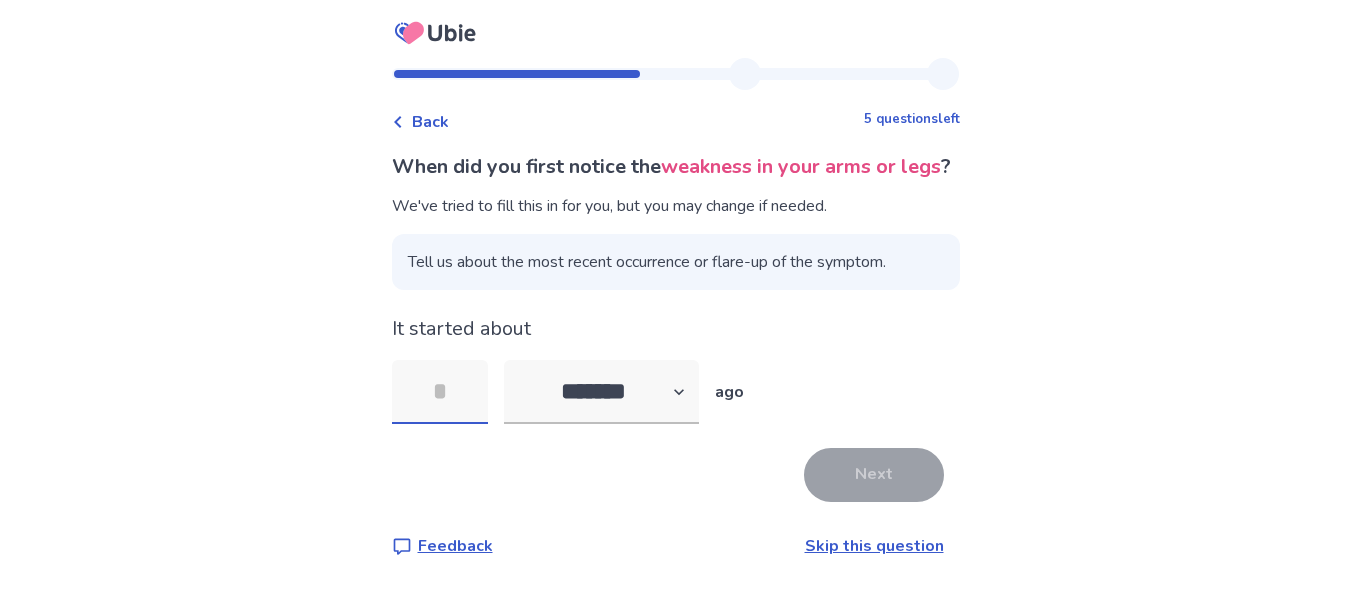 click at bounding box center [440, 392] 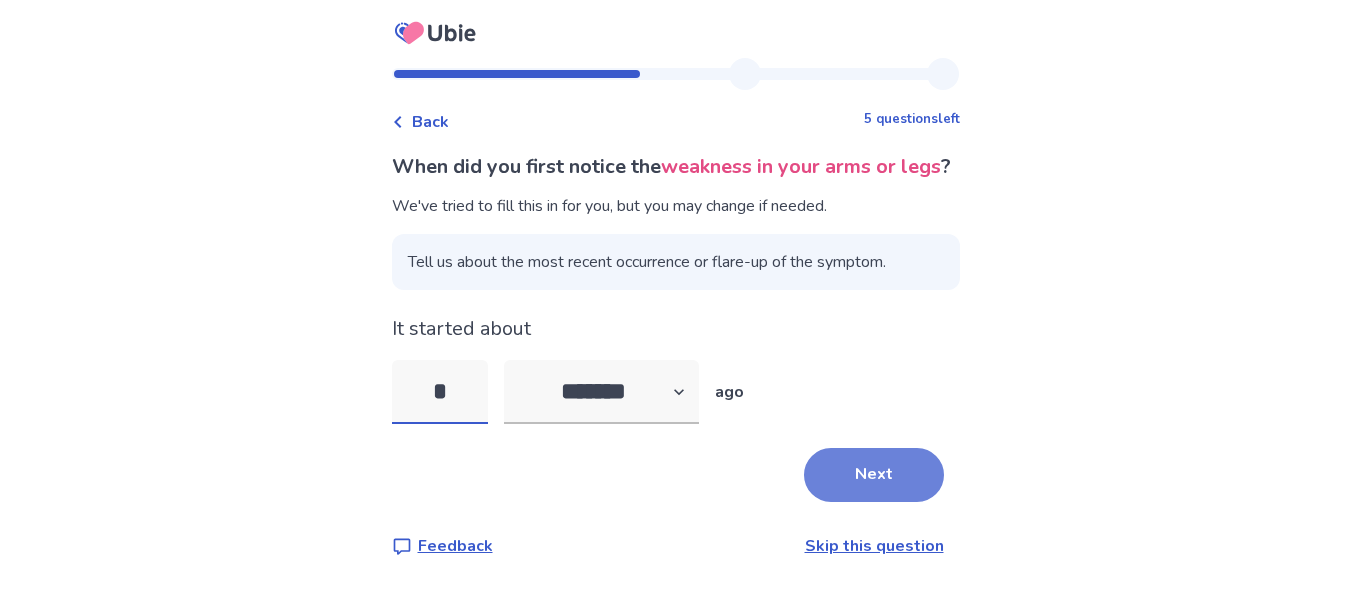 type on "*" 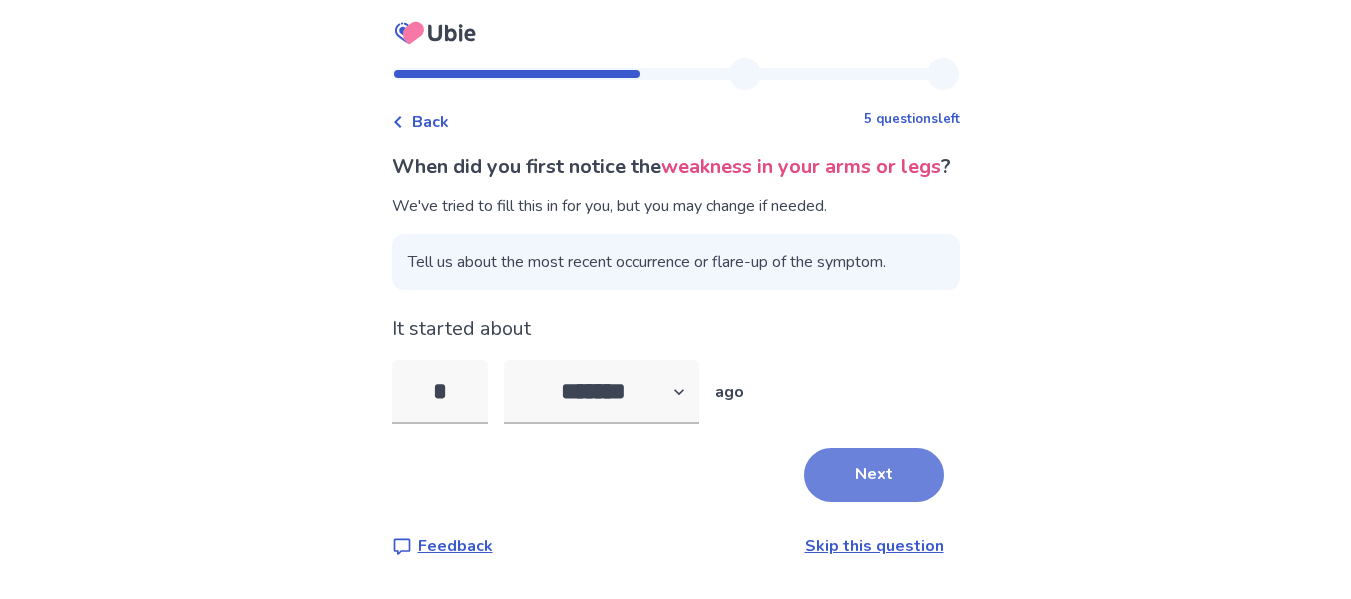 click on "Next" at bounding box center [874, 475] 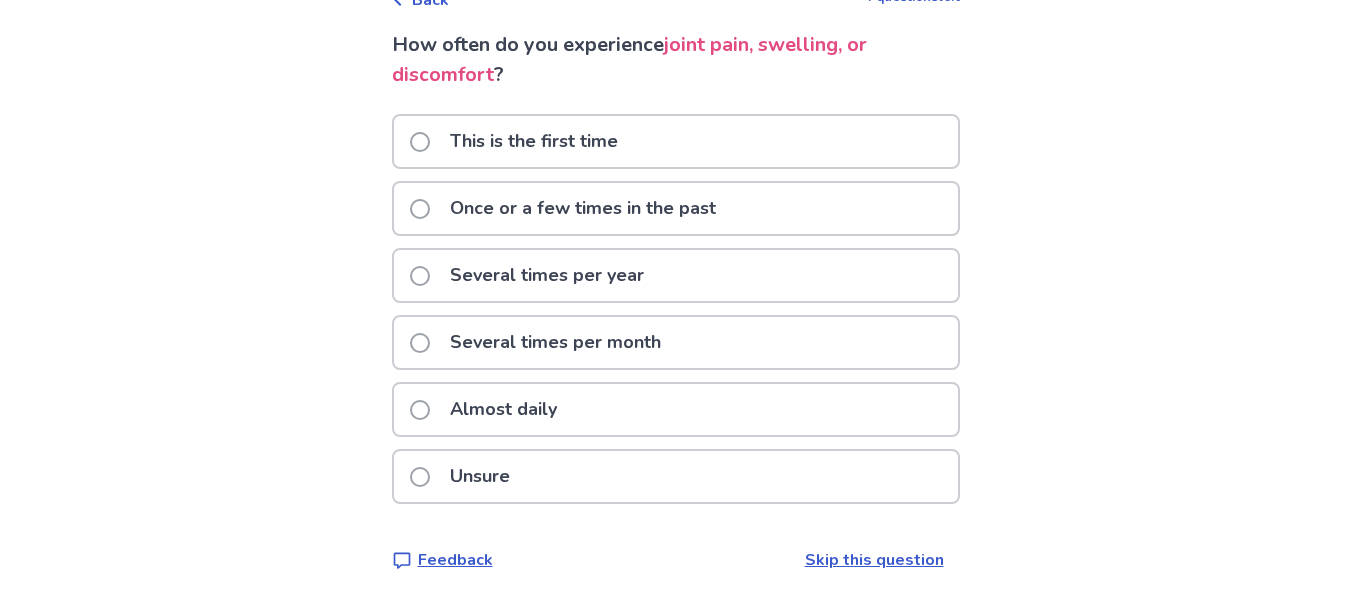 scroll, scrollTop: 127, scrollLeft: 0, axis: vertical 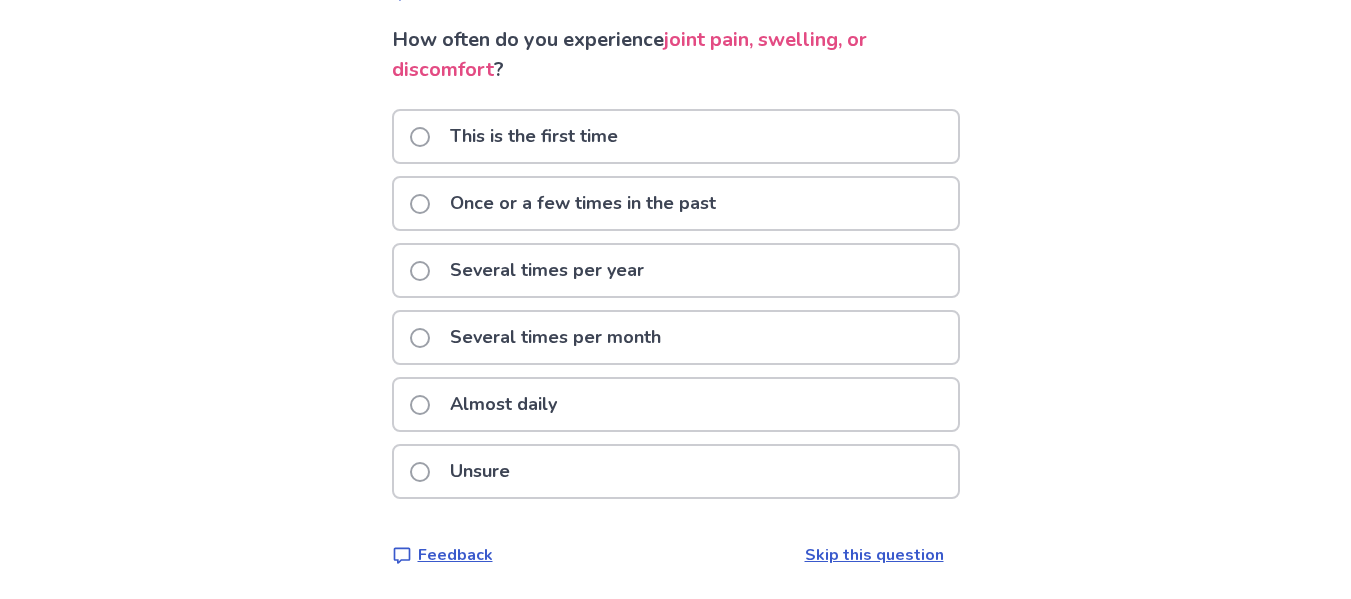 click at bounding box center [420, 405] 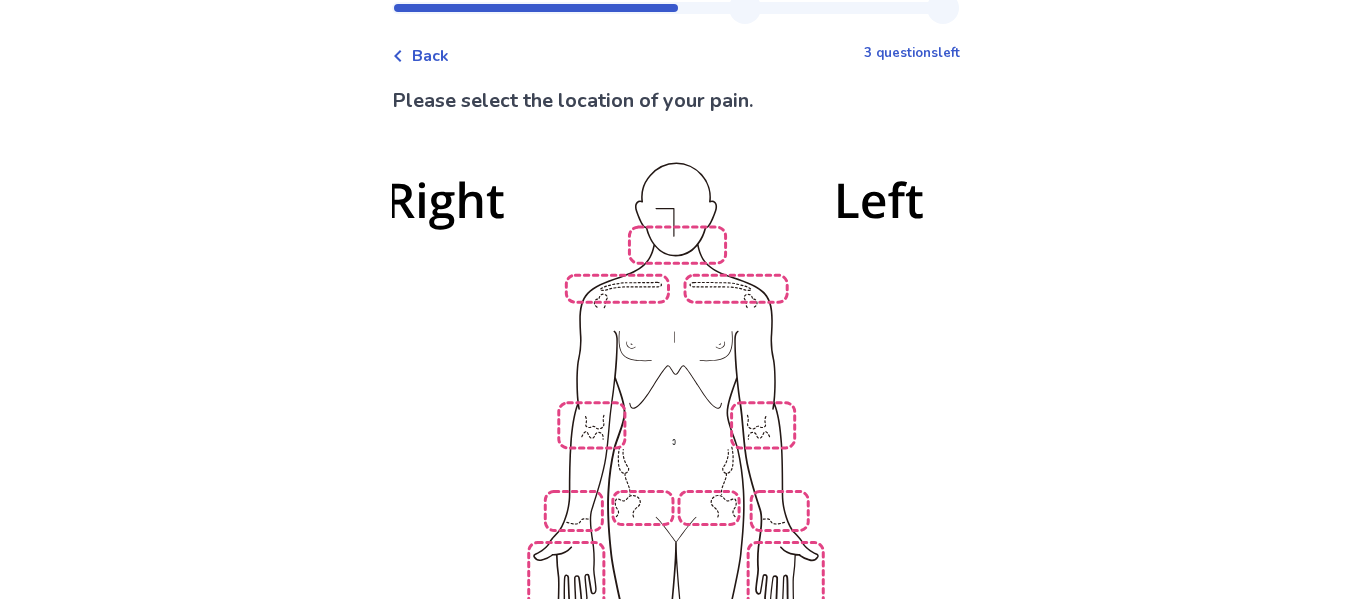 scroll, scrollTop: 100, scrollLeft: 0, axis: vertical 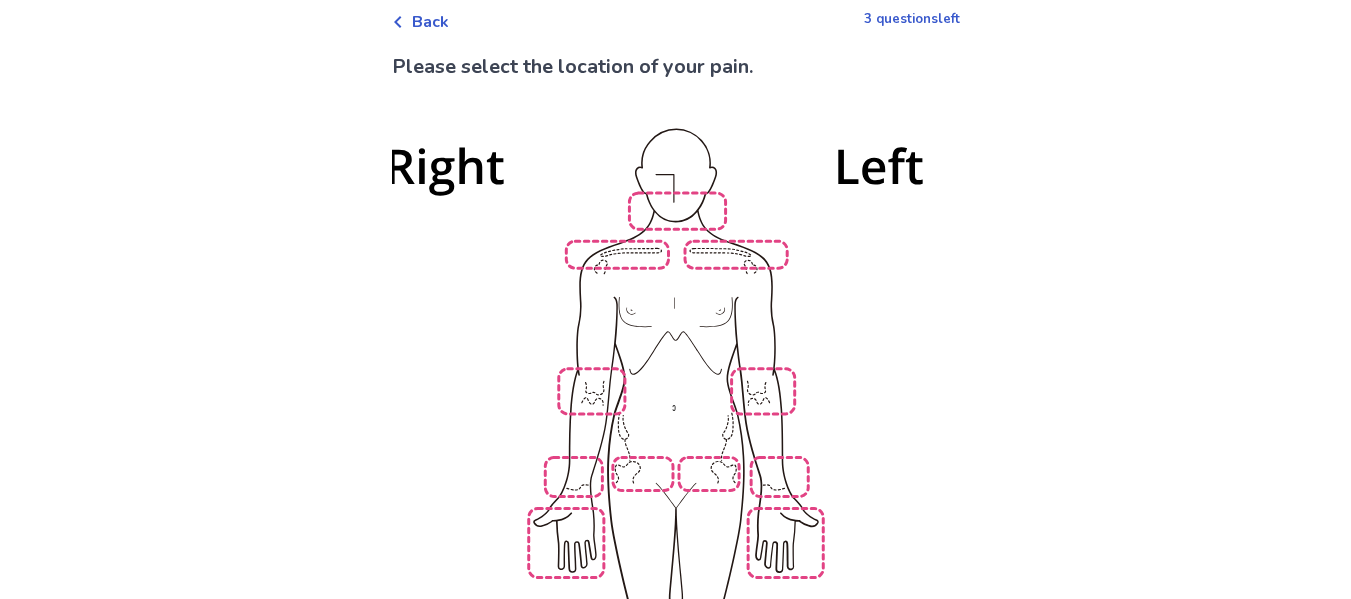 click at bounding box center (676, 490) 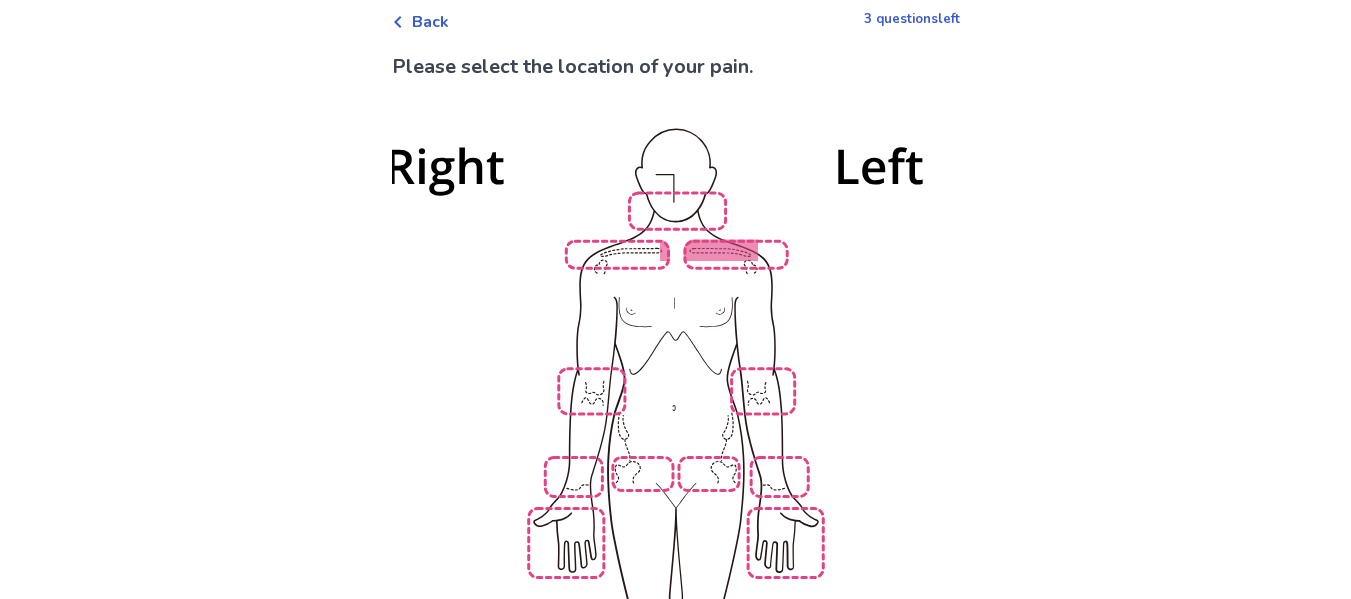 click at bounding box center (676, 490) 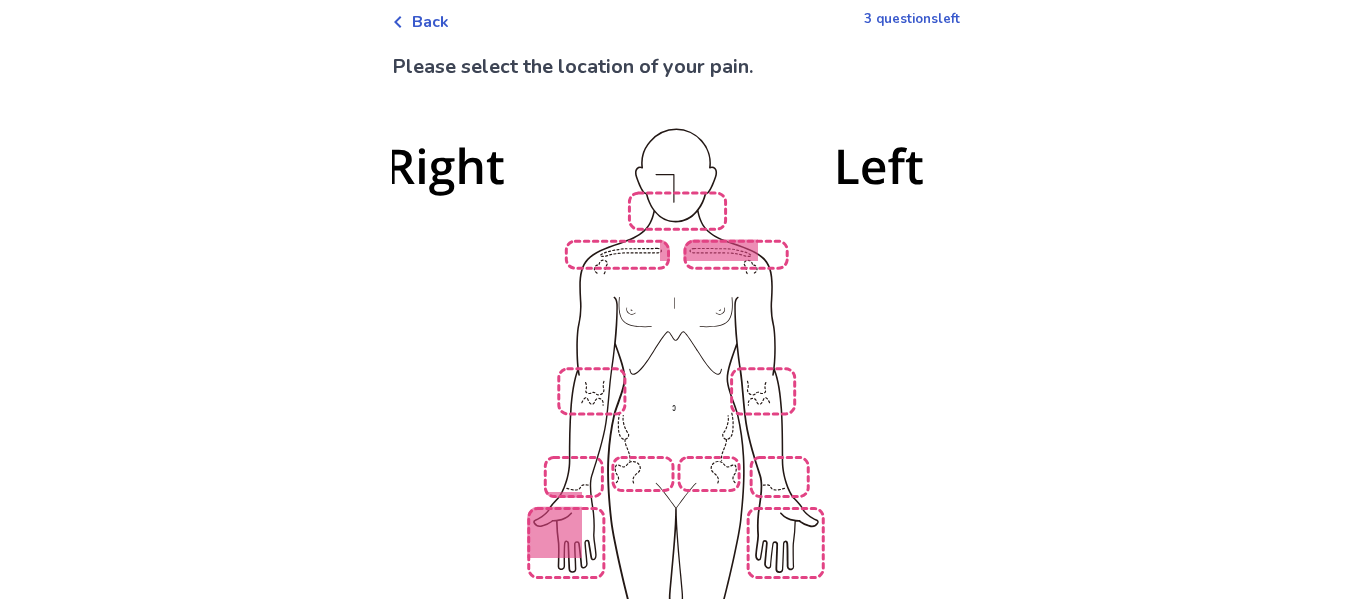 click at bounding box center [676, 490] 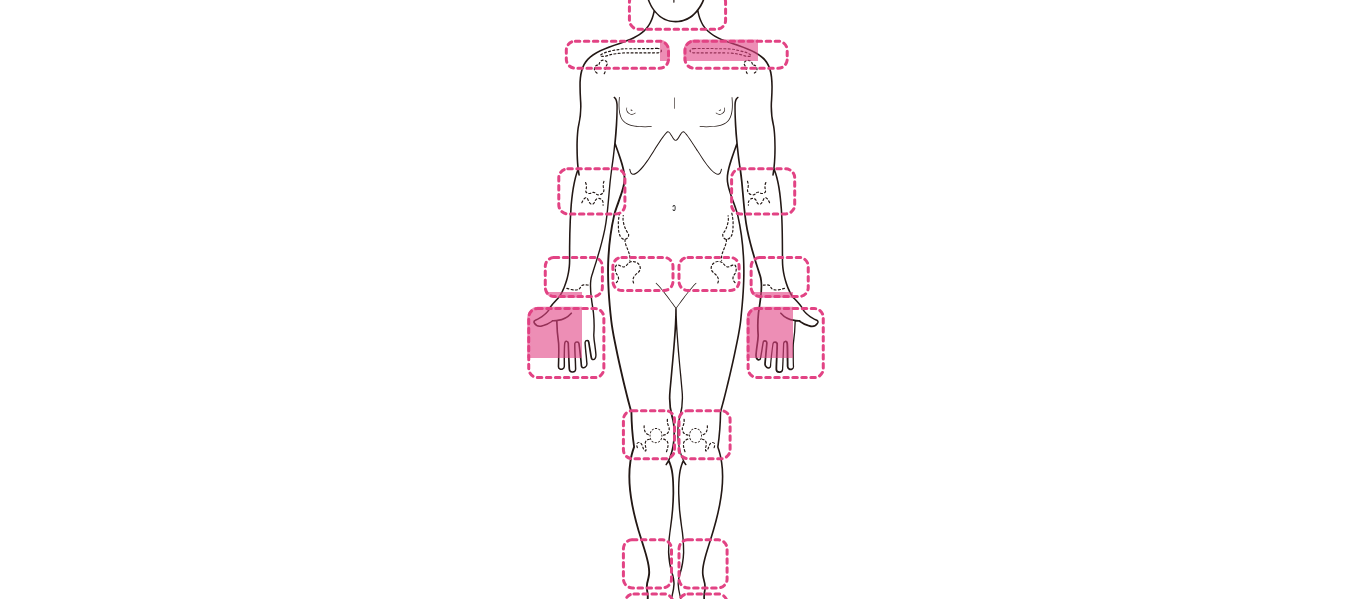 scroll, scrollTop: 400, scrollLeft: 0, axis: vertical 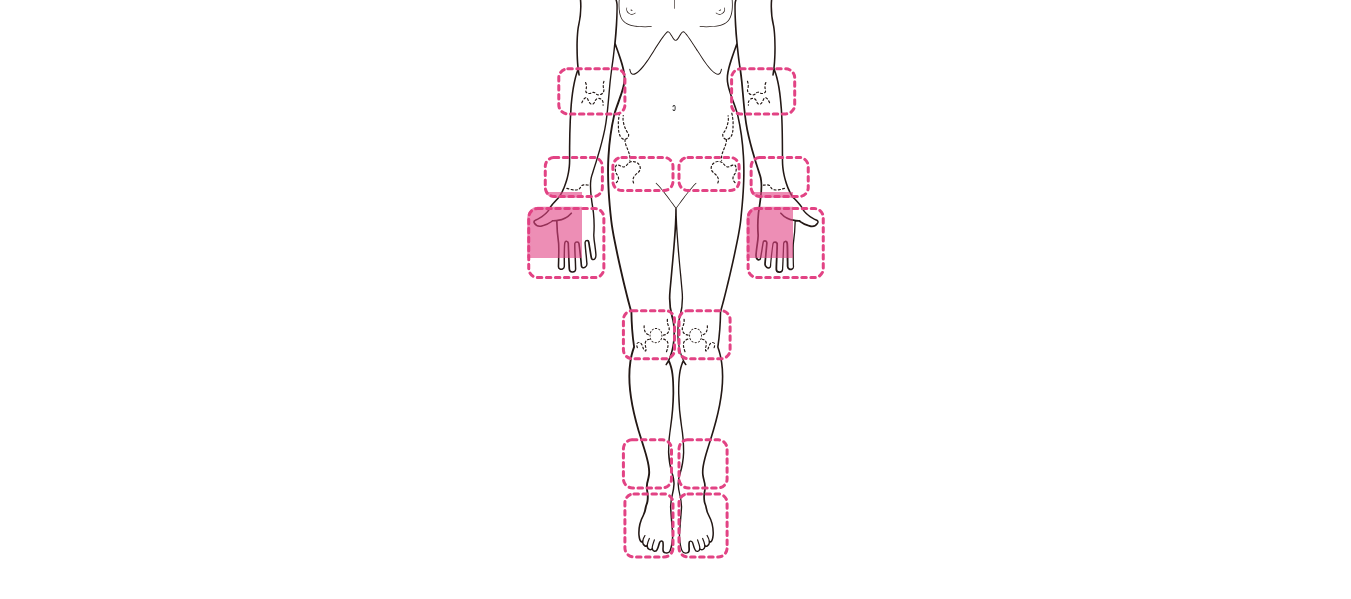 click at bounding box center [676, 190] 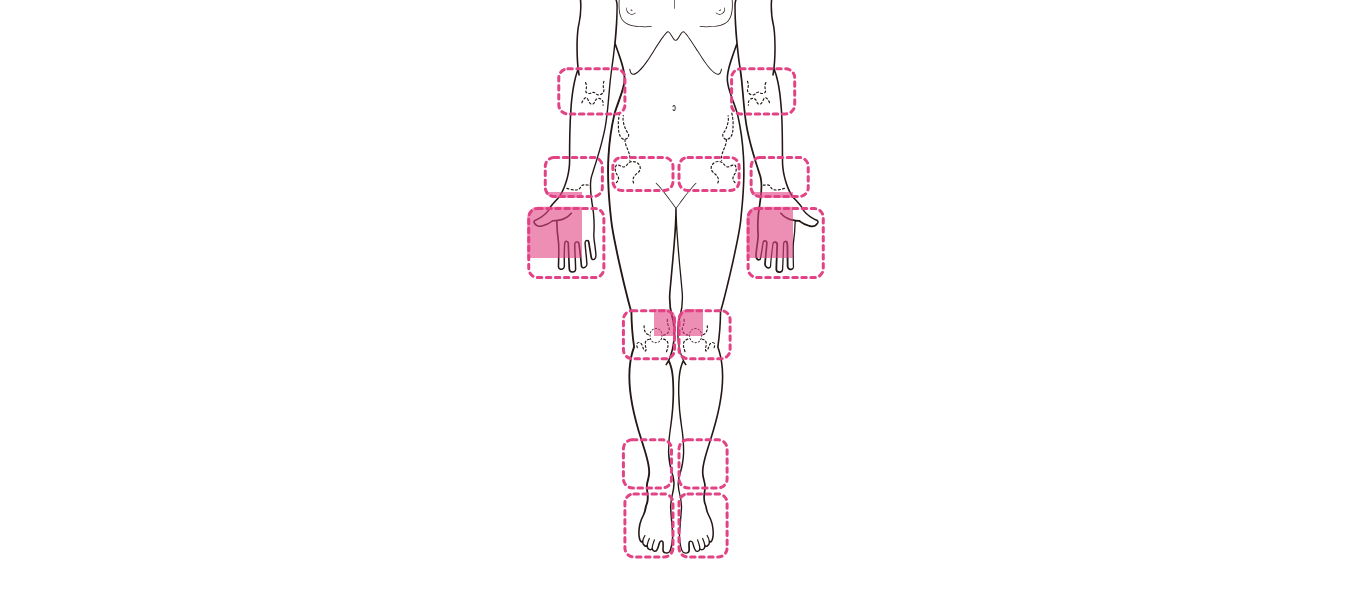 click at bounding box center [676, 190] 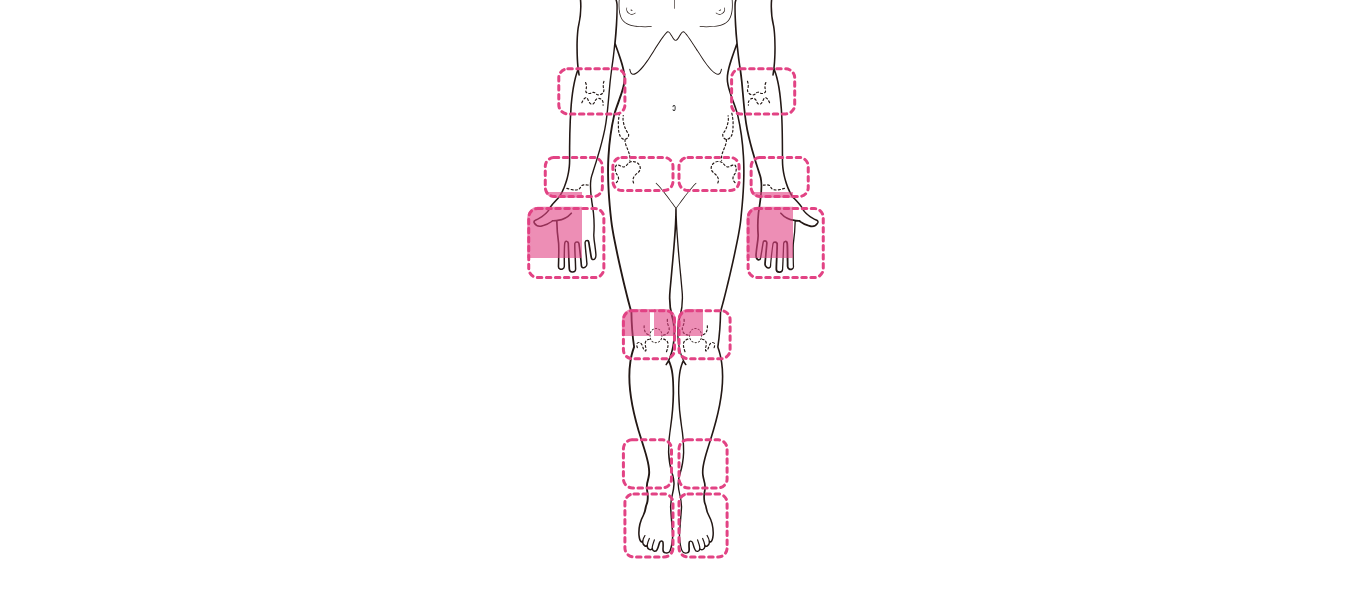 click at bounding box center (676, 190) 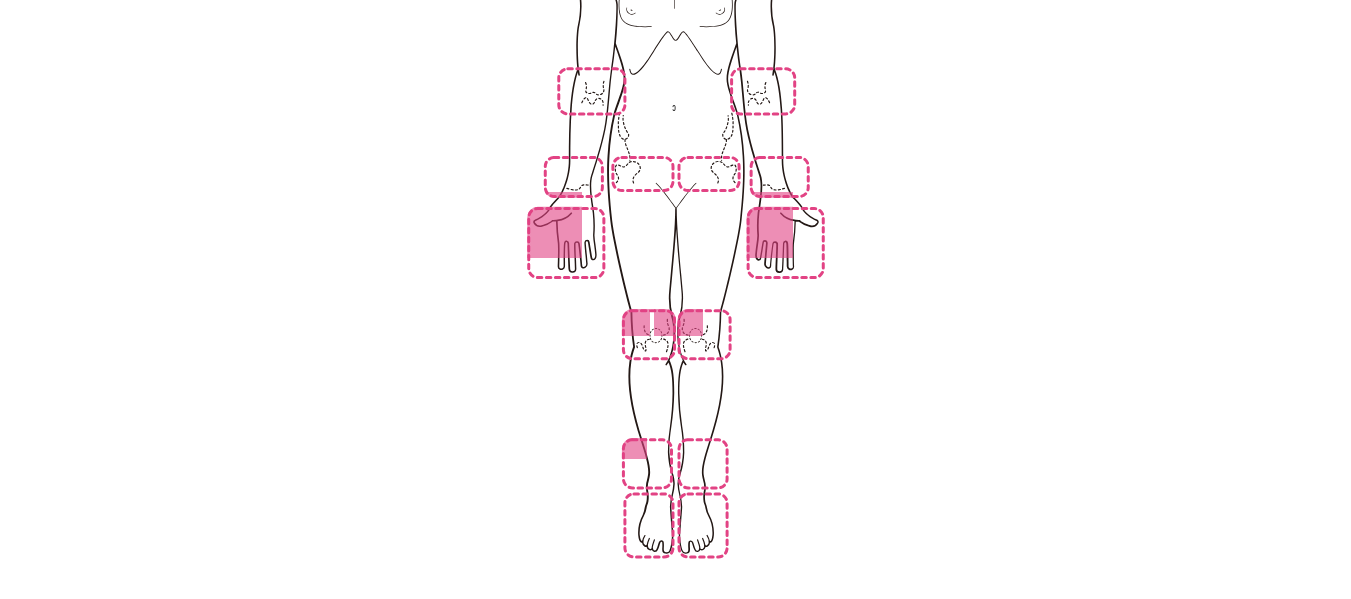click at bounding box center (676, 190) 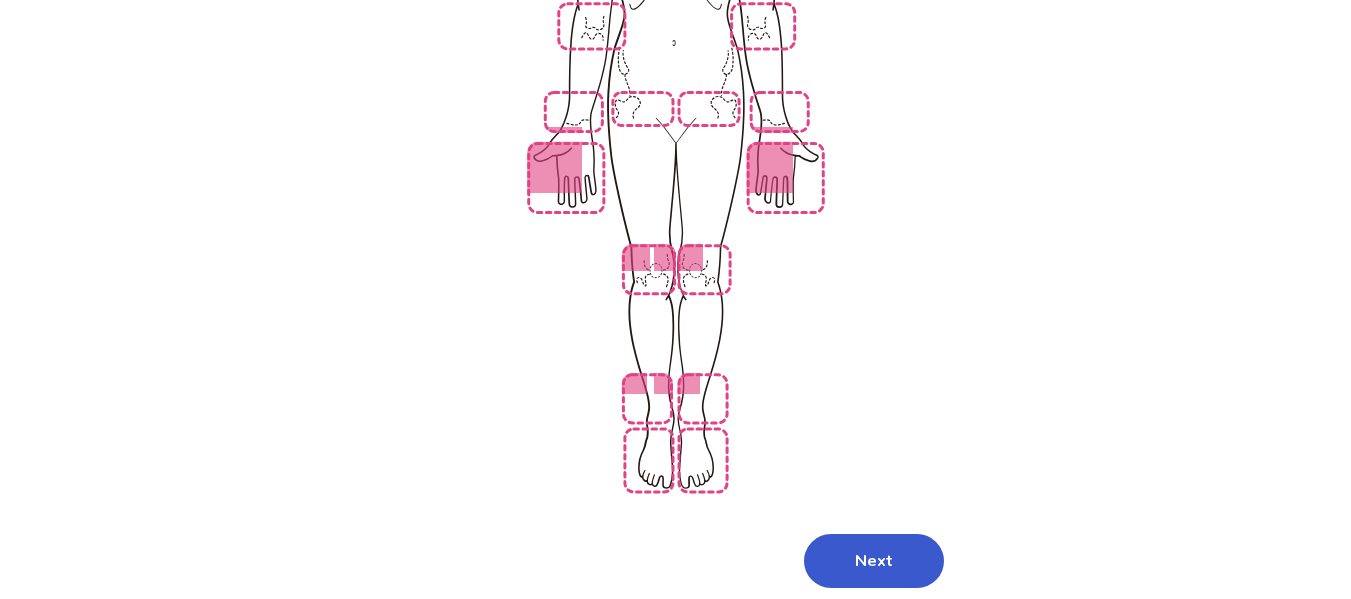 scroll, scrollTop: 510, scrollLeft: 0, axis: vertical 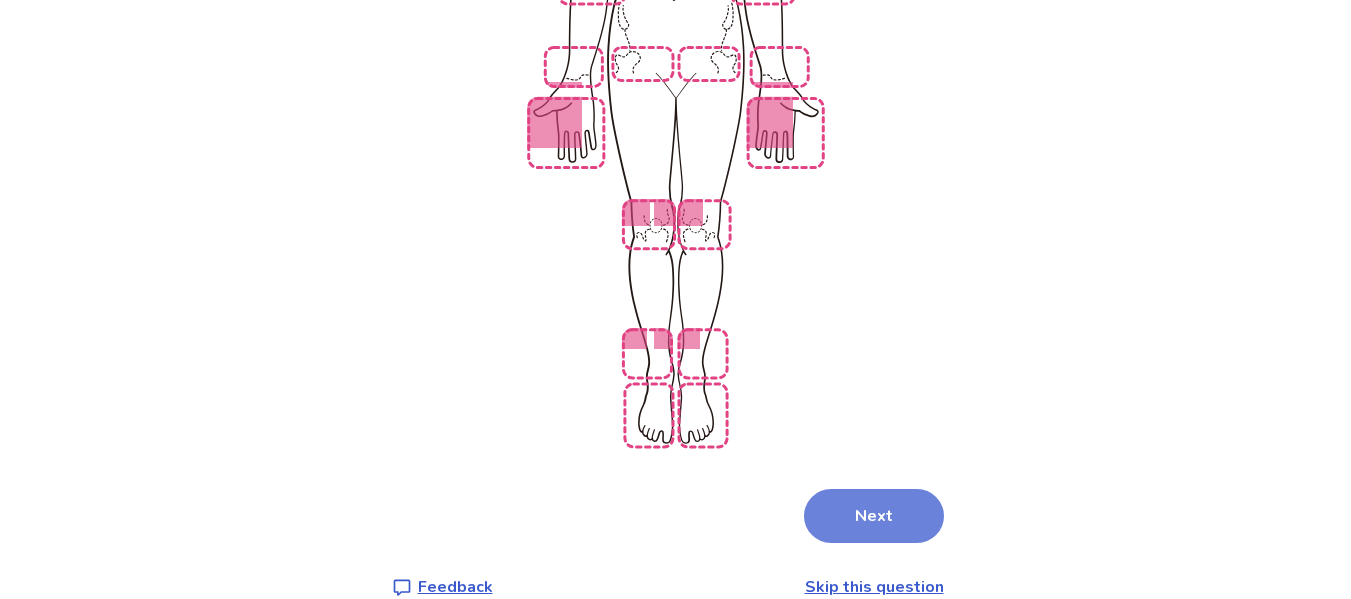 click on "Next" at bounding box center [874, 516] 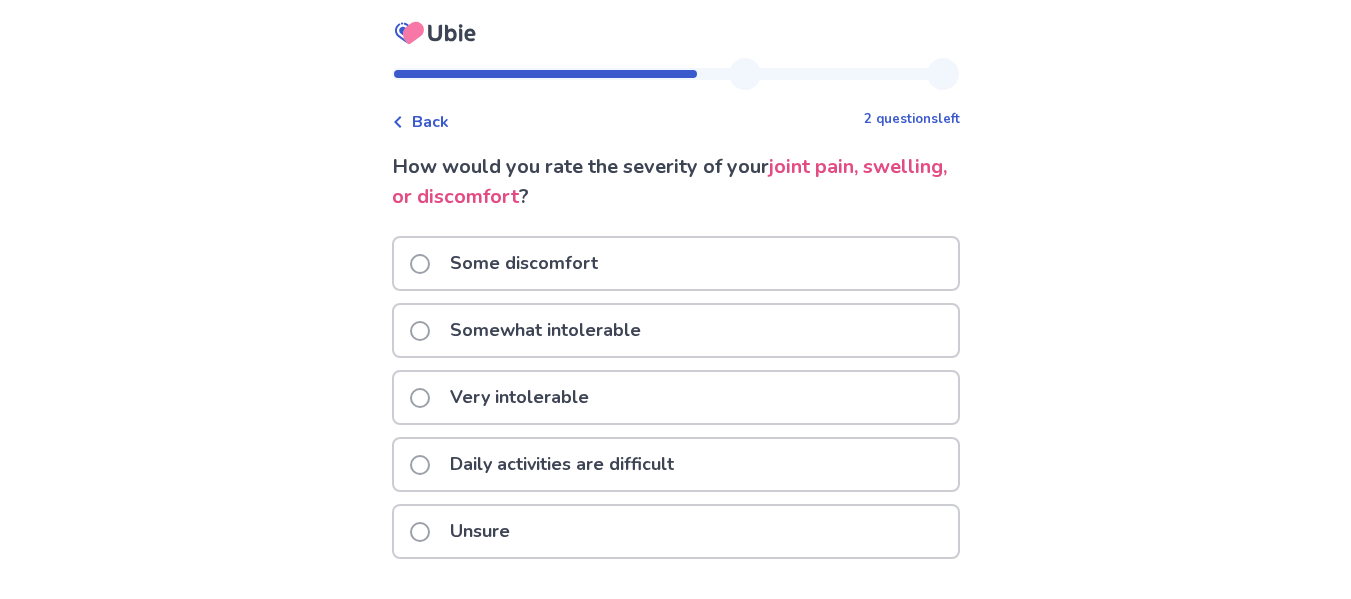 click at bounding box center [420, 264] 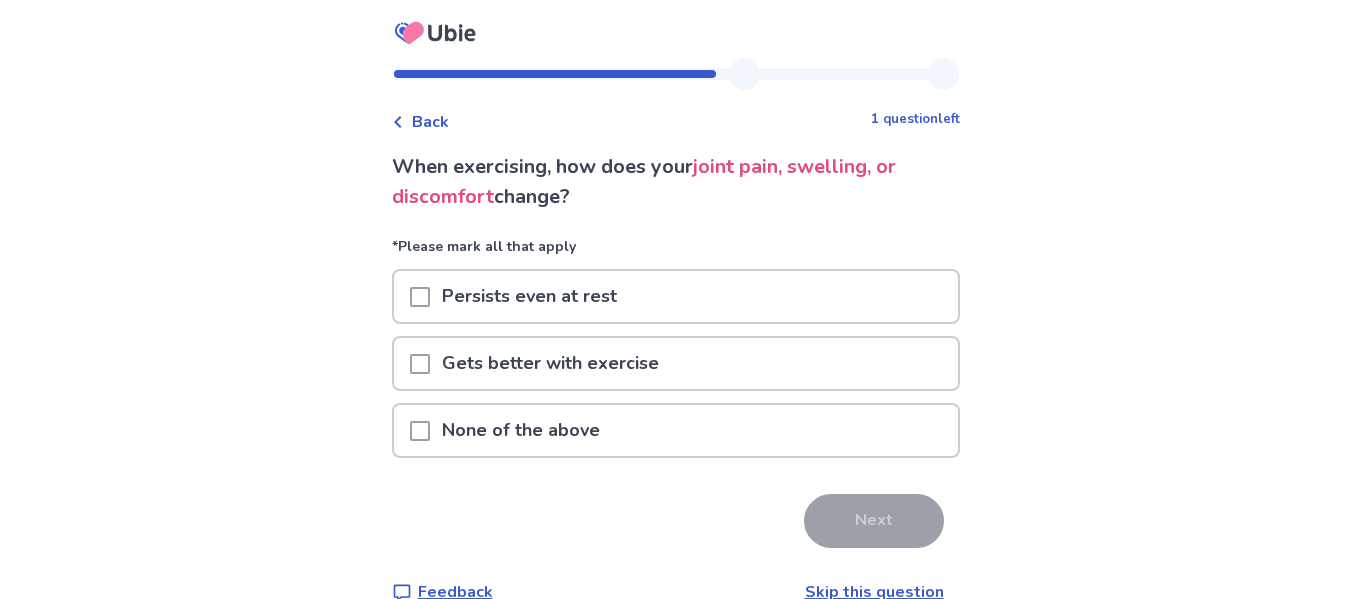 click at bounding box center (420, 431) 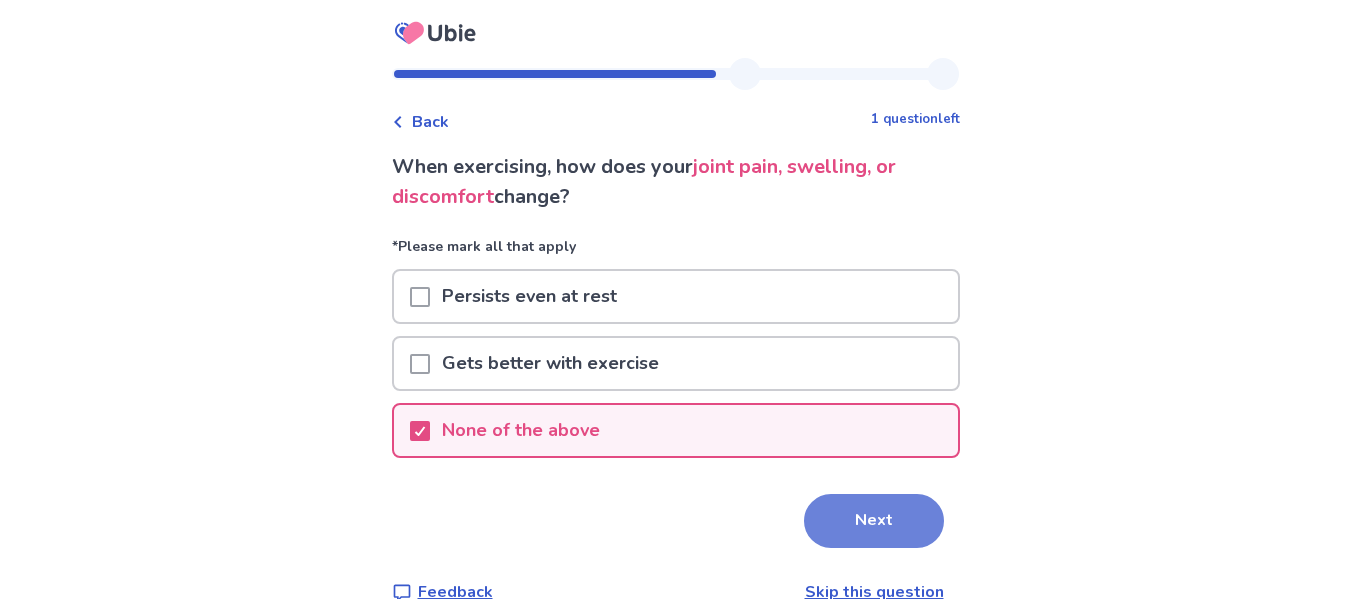 click on "Next" at bounding box center (874, 521) 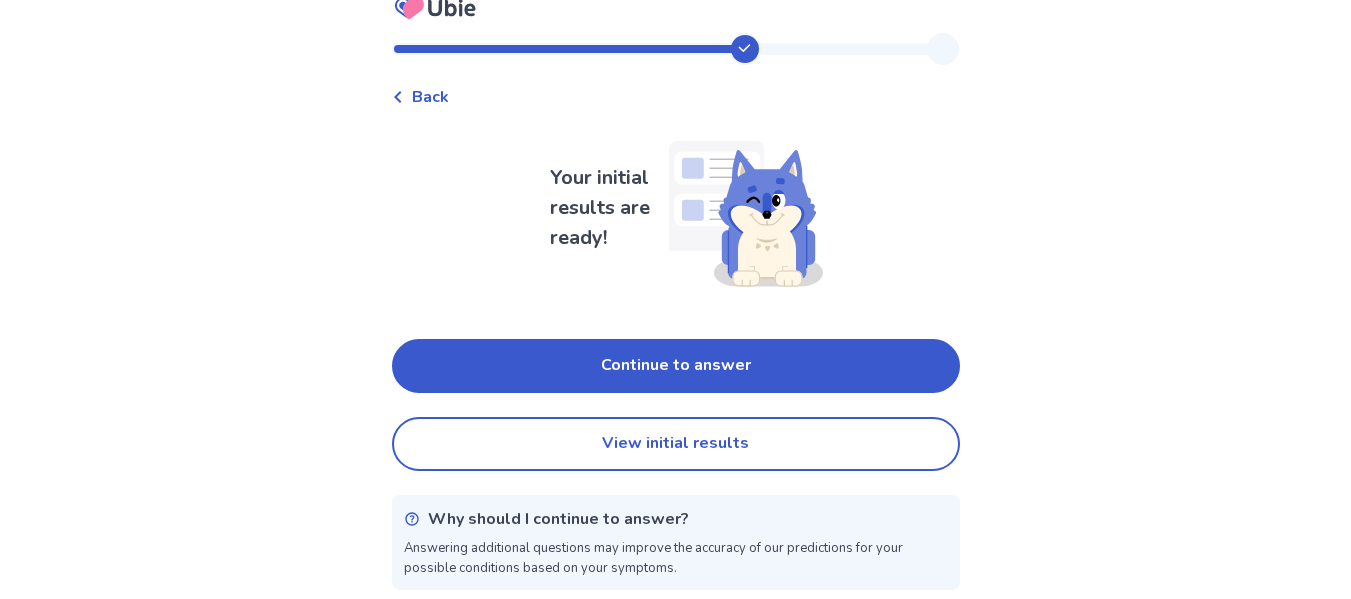 scroll, scrollTop: 32, scrollLeft: 0, axis: vertical 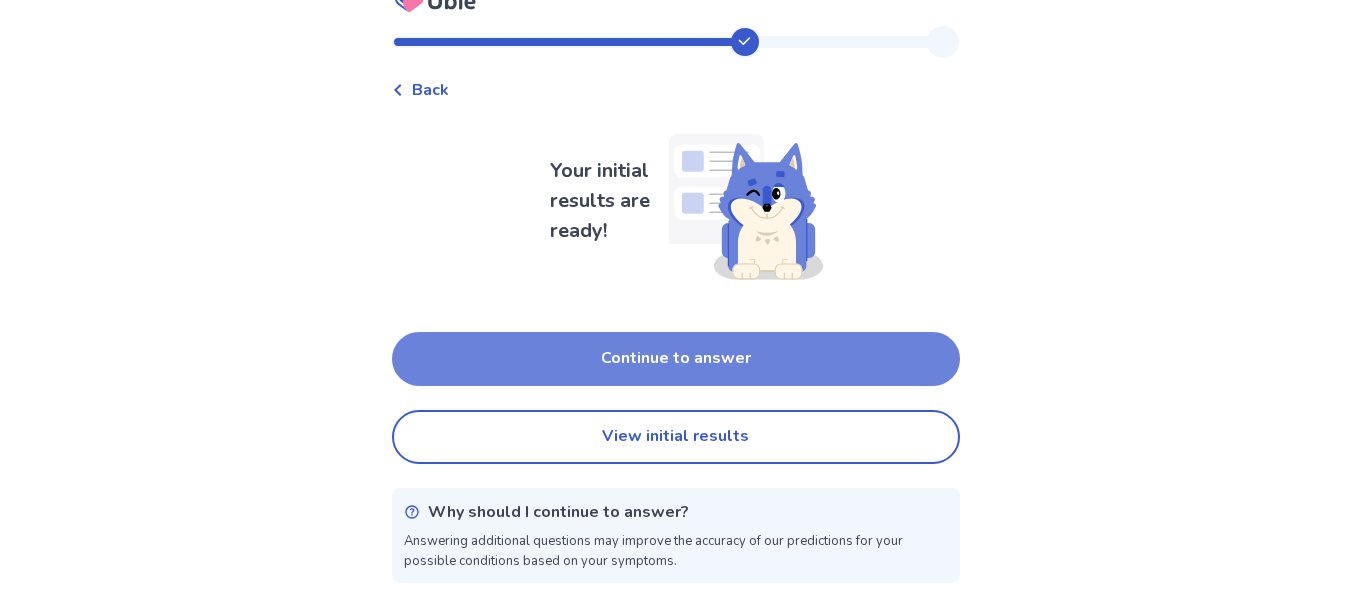 click on "Continue to answer" at bounding box center (676, 359) 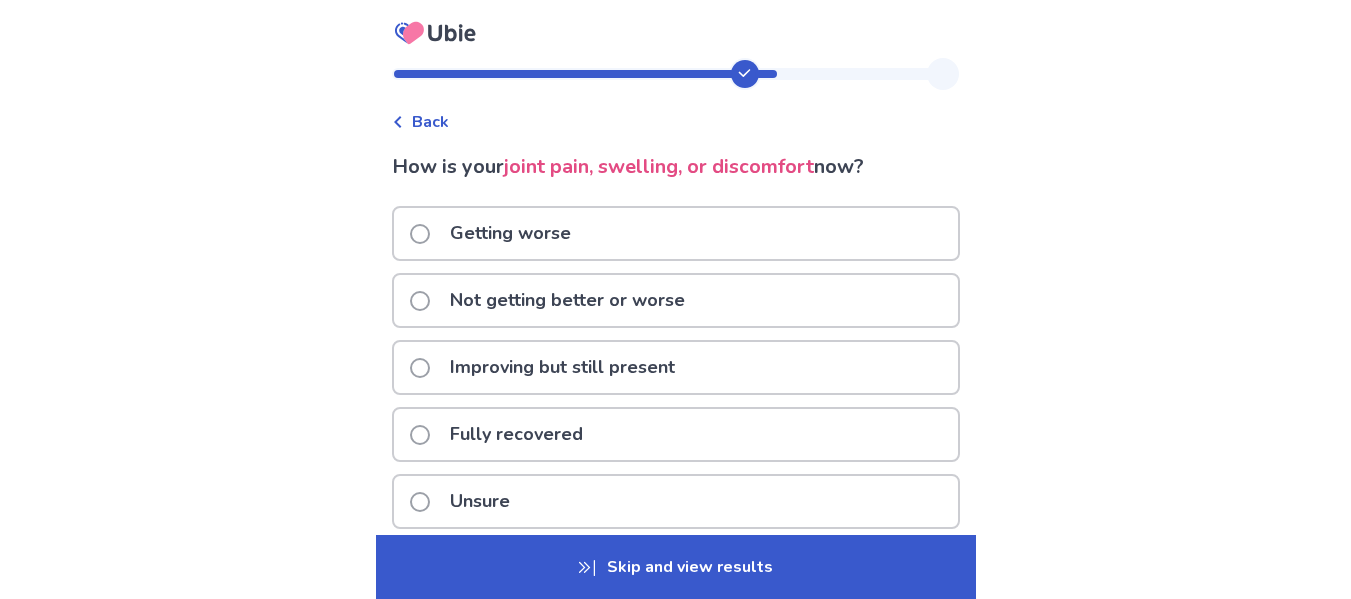 click at bounding box center (420, 234) 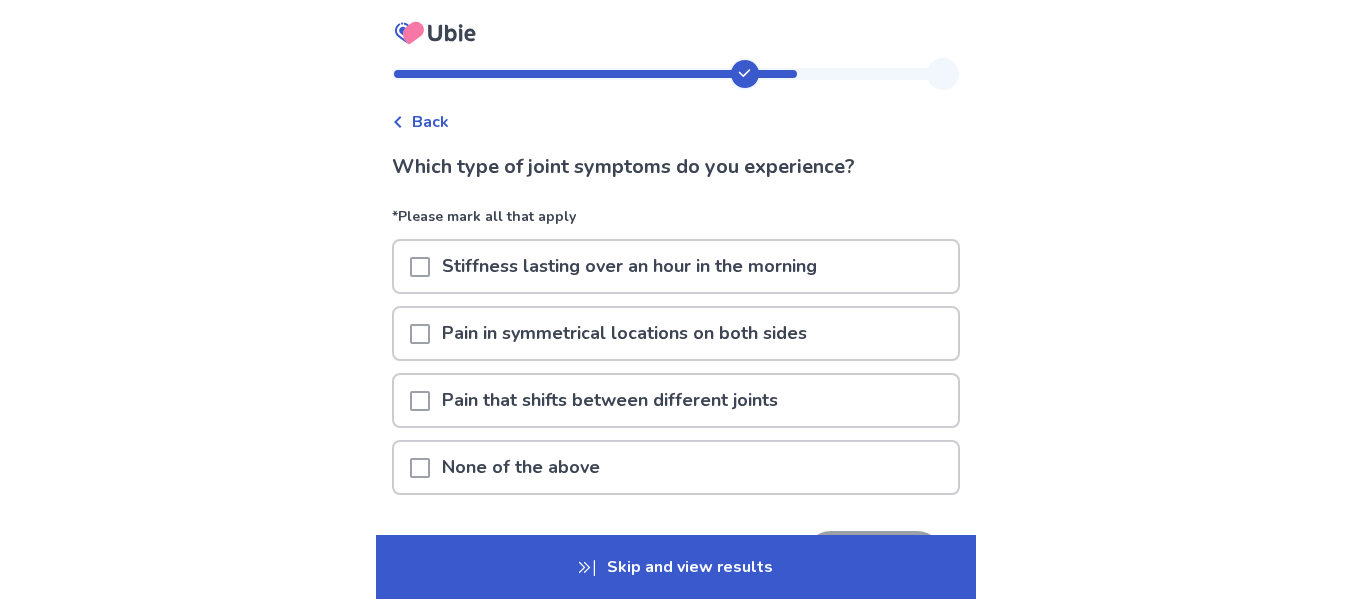 click at bounding box center (420, 401) 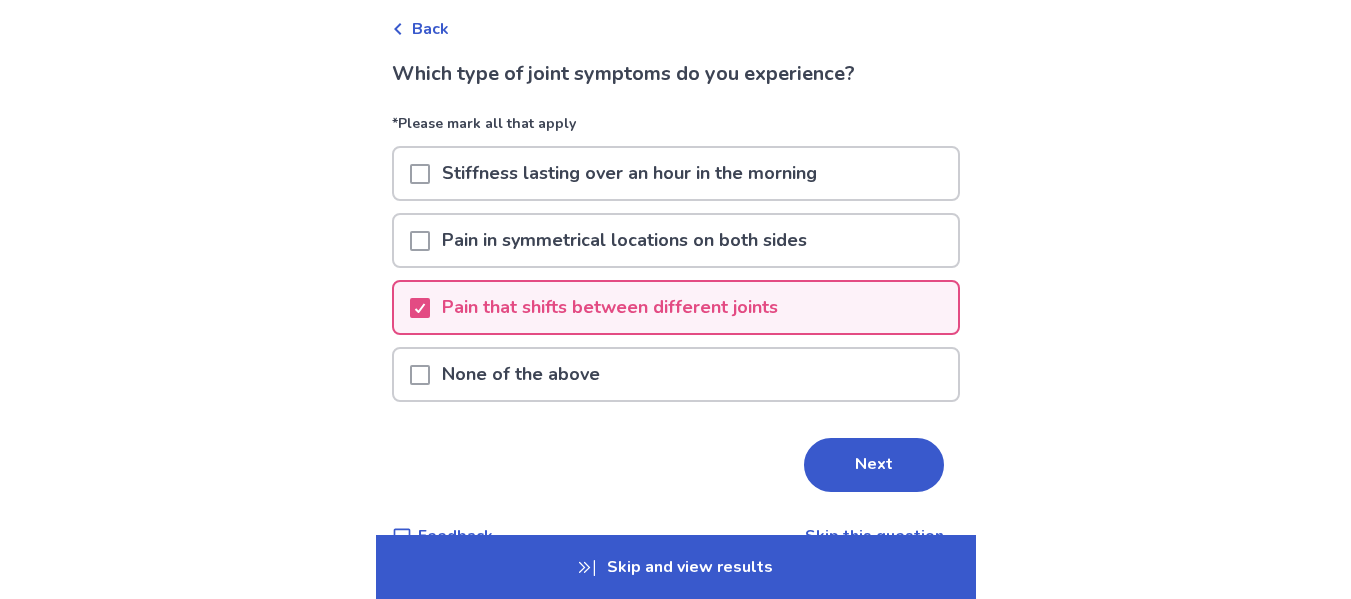 scroll, scrollTop: 138, scrollLeft: 0, axis: vertical 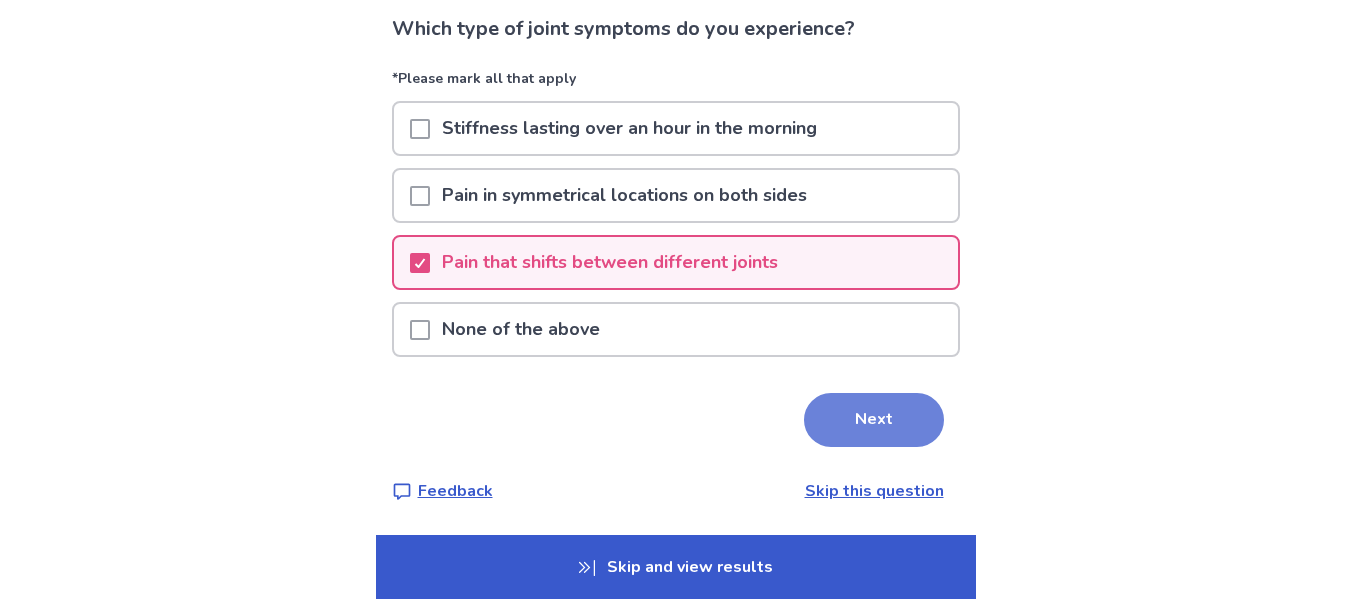 click on "Next" at bounding box center [874, 420] 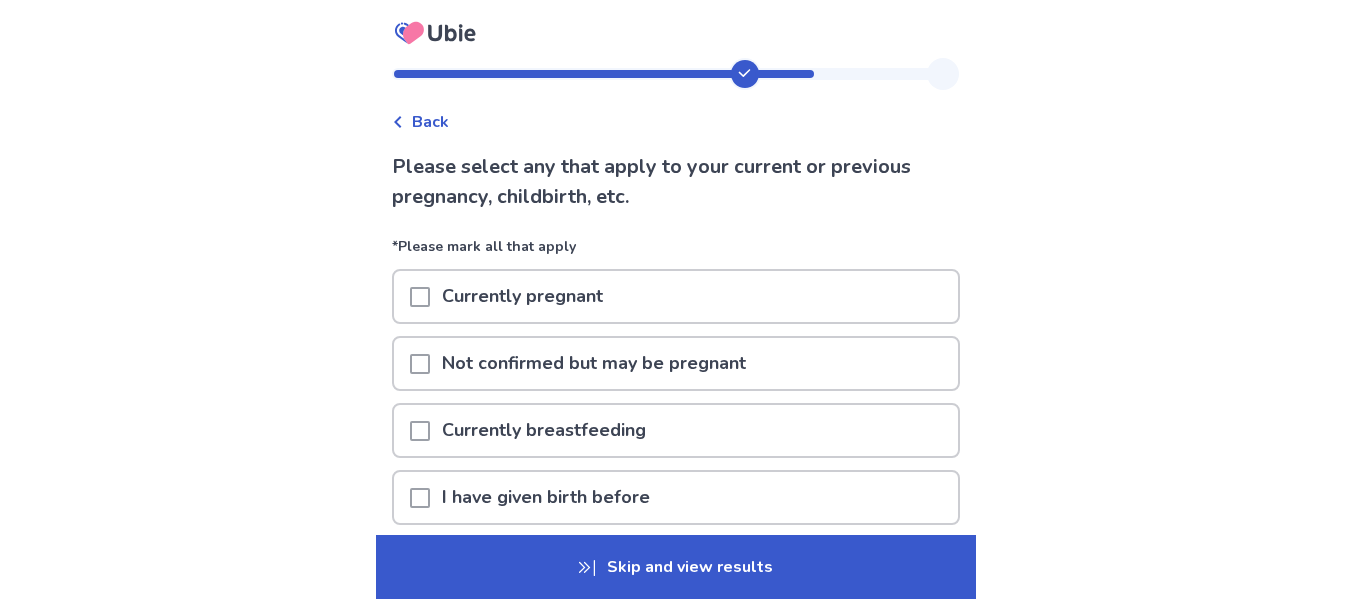click on "Skip and view results" at bounding box center [676, 567] 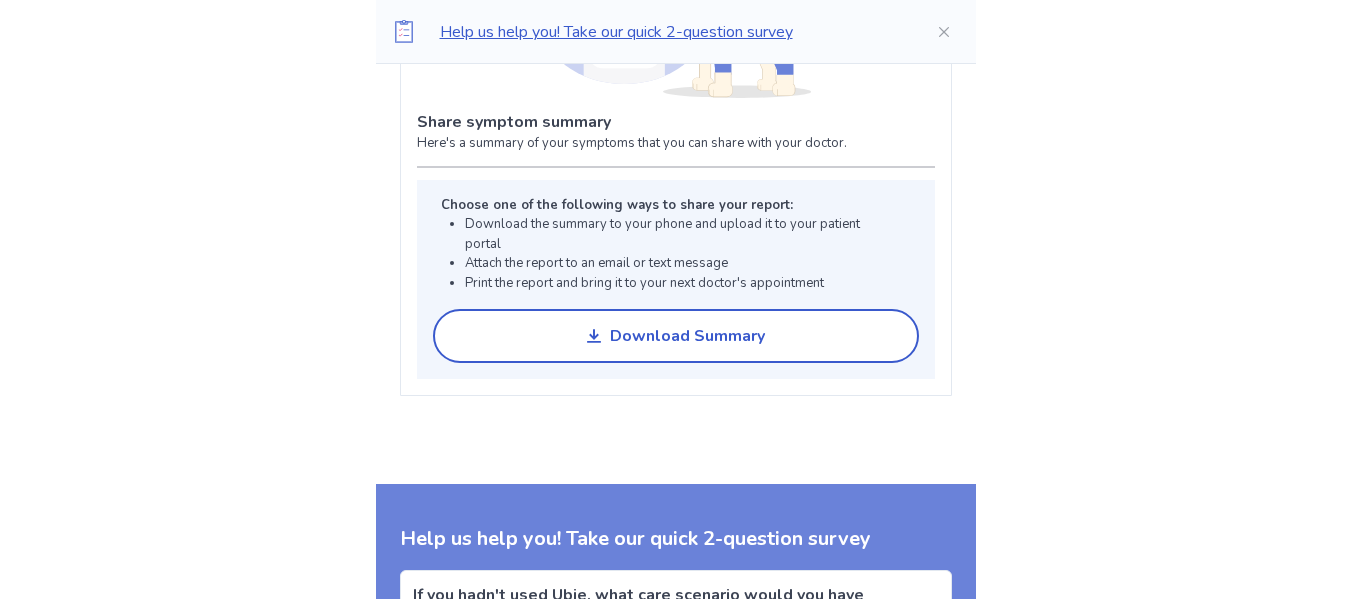 scroll, scrollTop: 1600, scrollLeft: 0, axis: vertical 